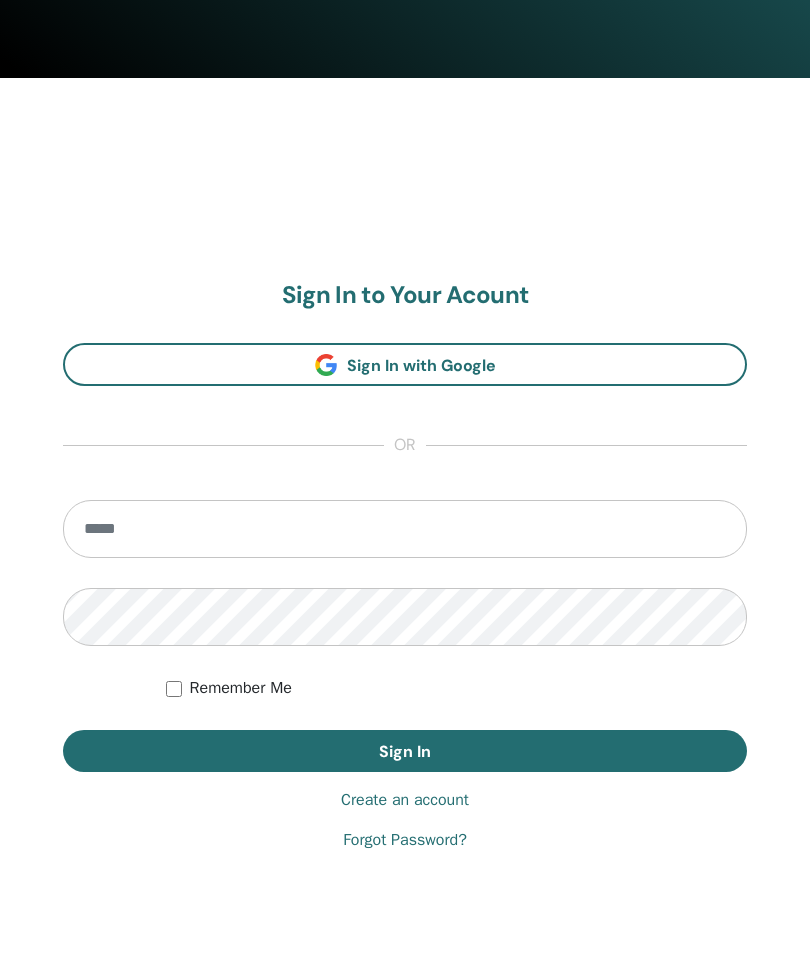 scroll, scrollTop: 913, scrollLeft: 0, axis: vertical 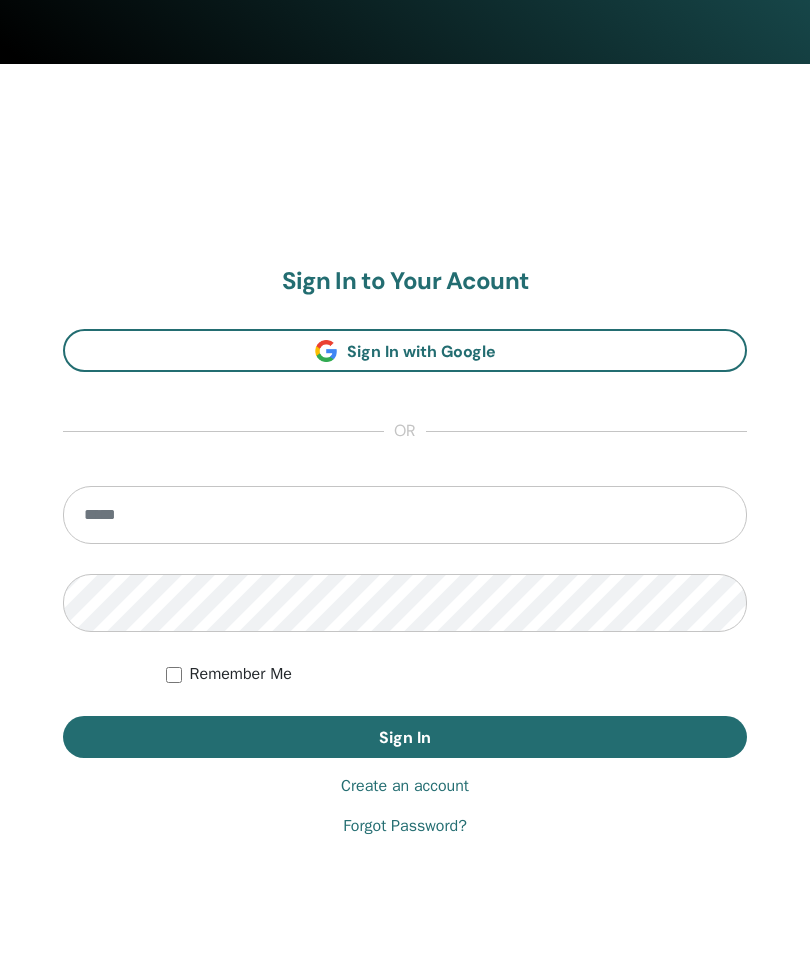 click at bounding box center (405, 515) 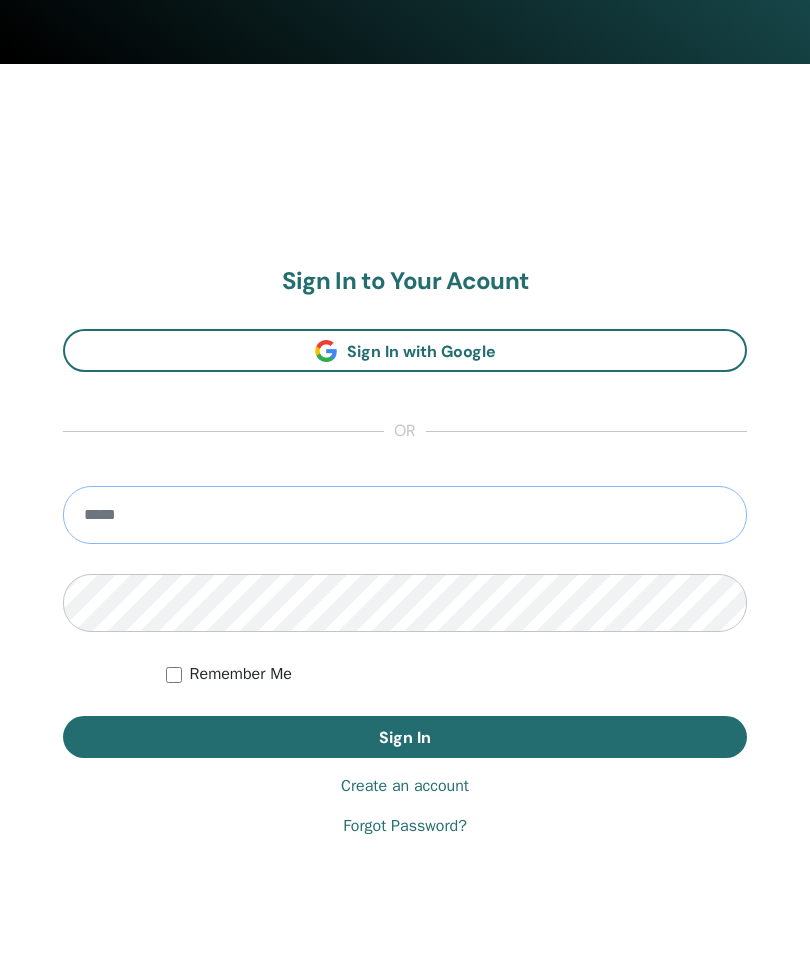 click at bounding box center (405, 515) 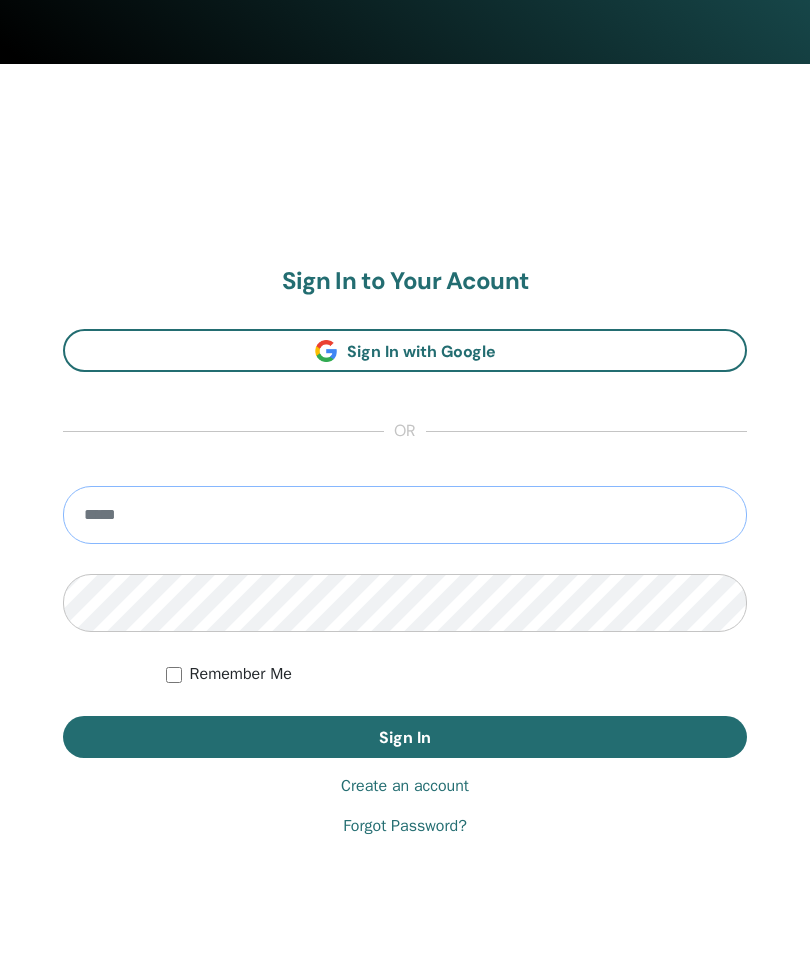 paste on "**********" 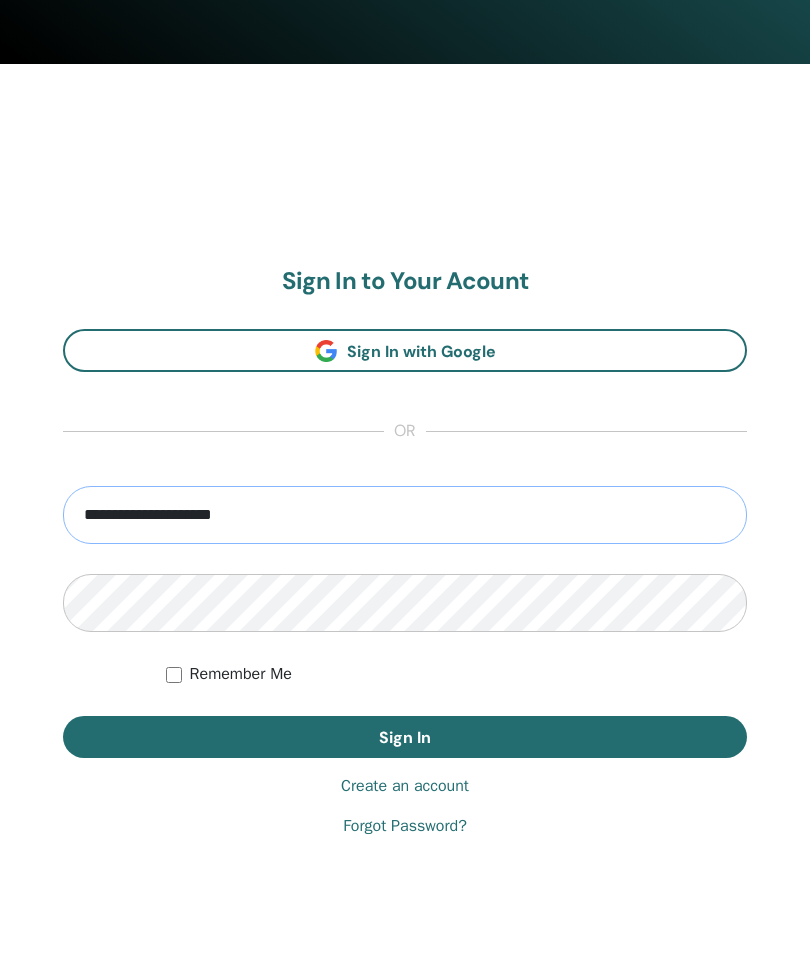 type on "**********" 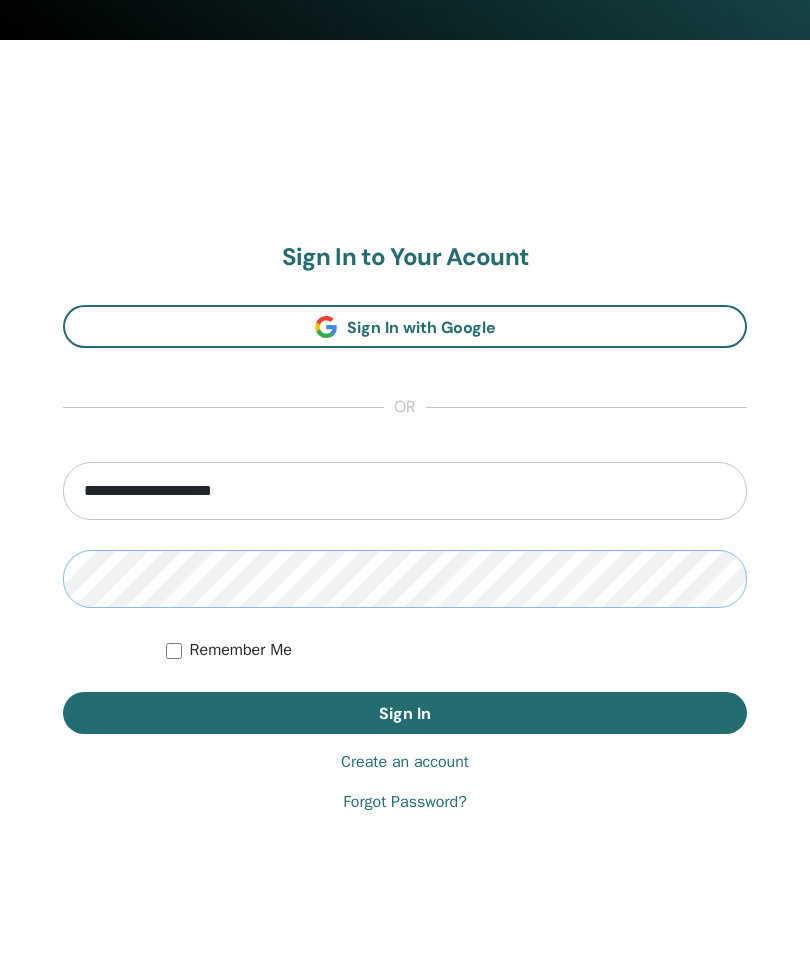 click on "Sign In" at bounding box center [405, 737] 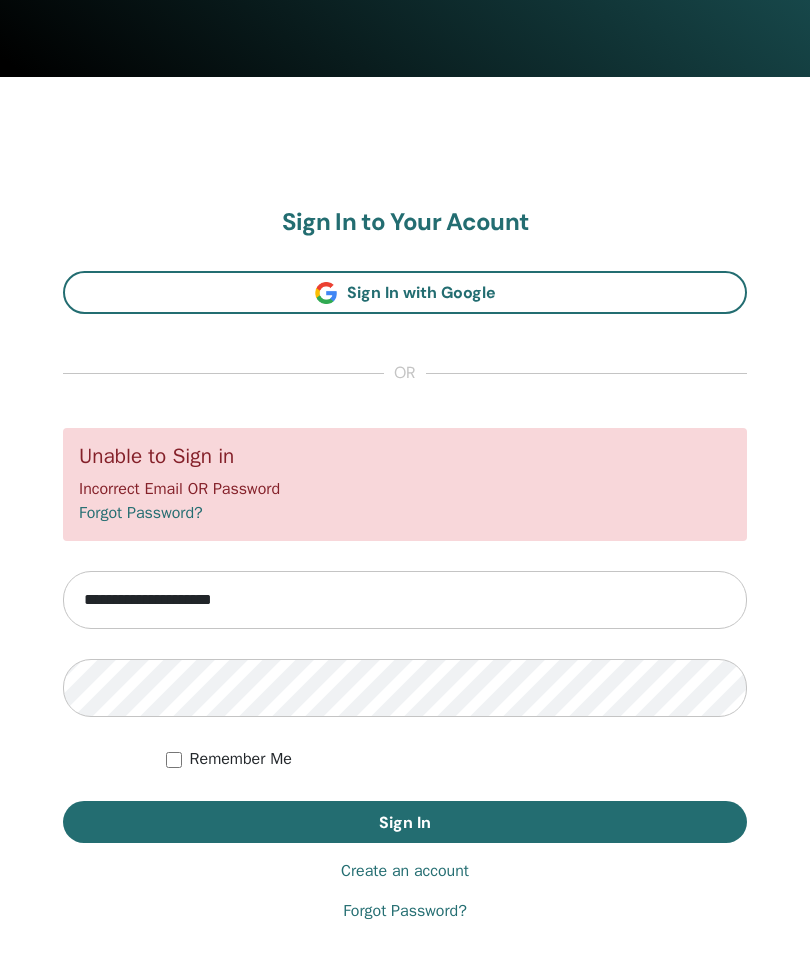 scroll, scrollTop: 913, scrollLeft: 0, axis: vertical 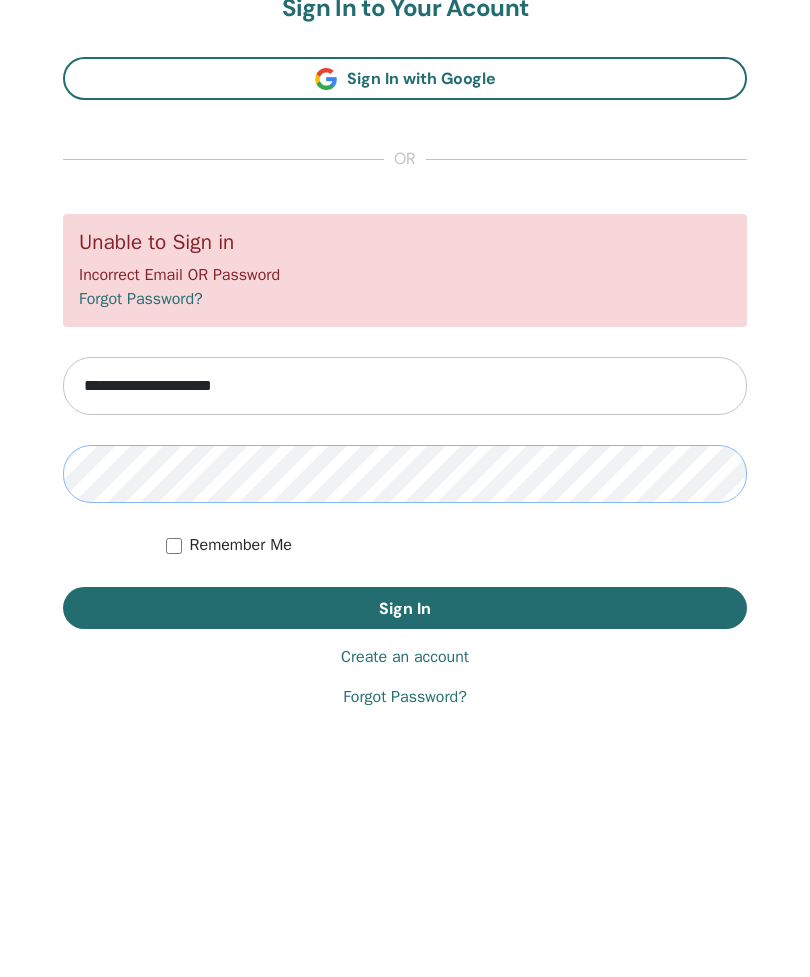 click on "Sign In" at bounding box center [405, 809] 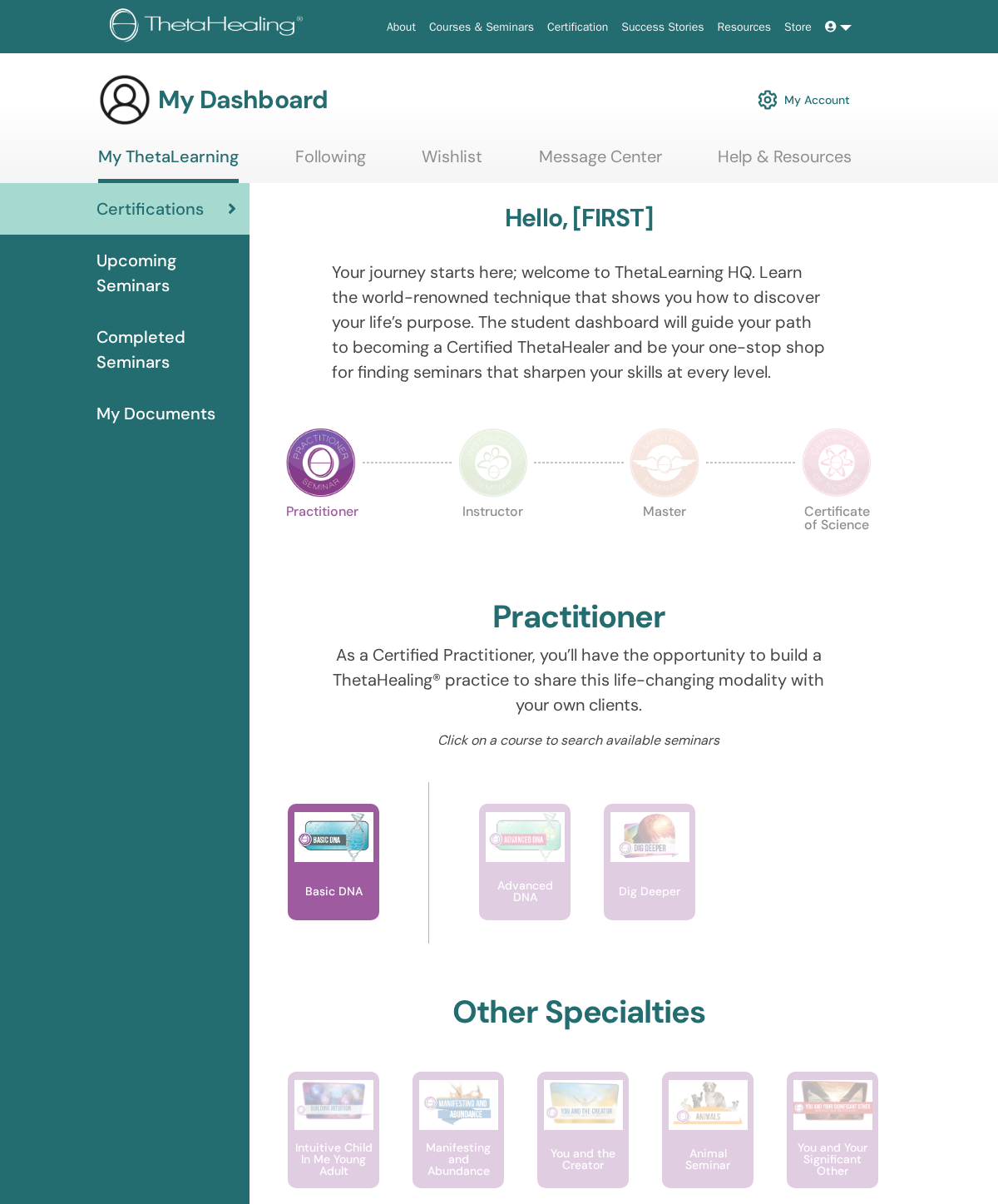 scroll, scrollTop: 0, scrollLeft: 0, axis: both 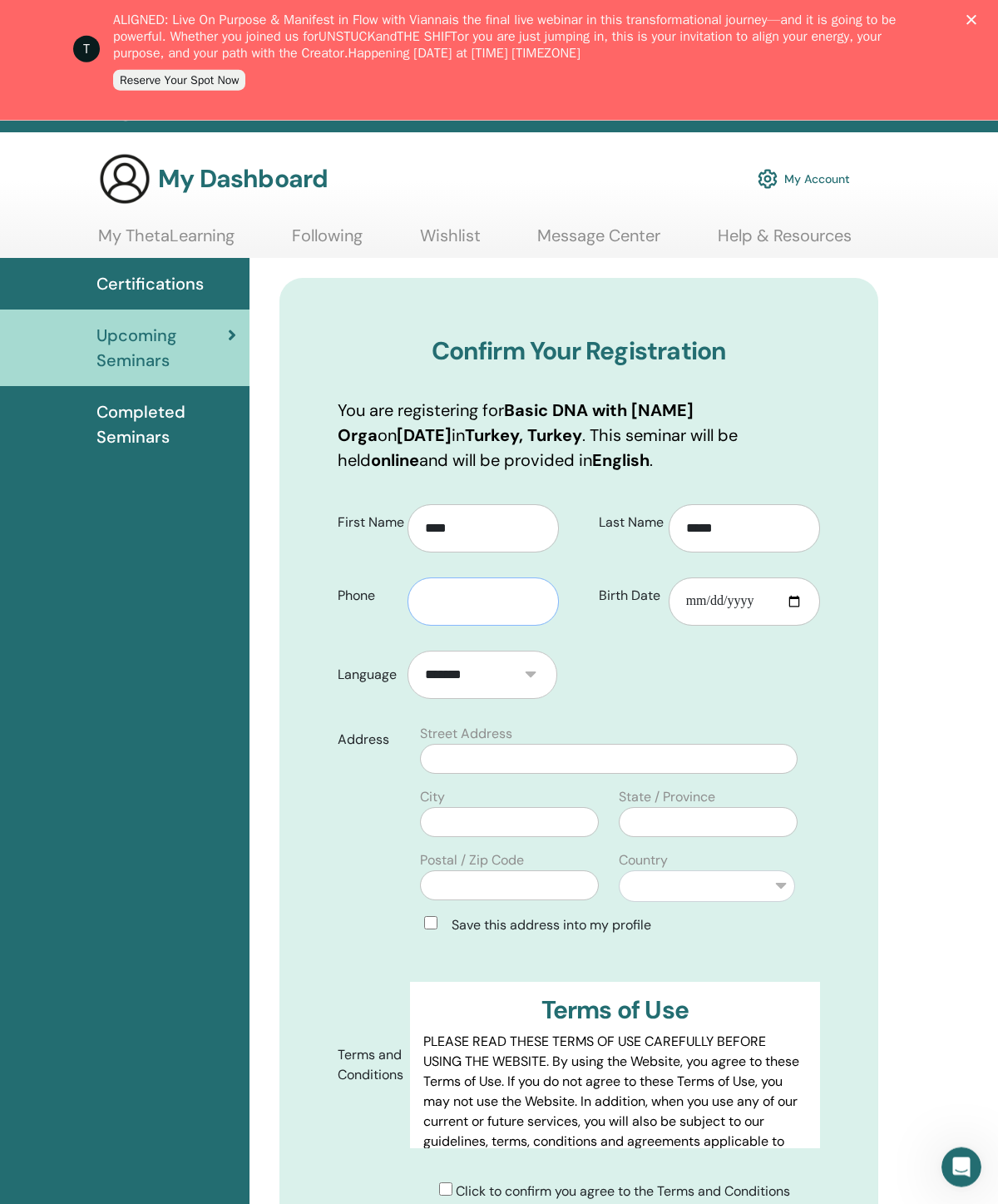 click at bounding box center [483, 602] 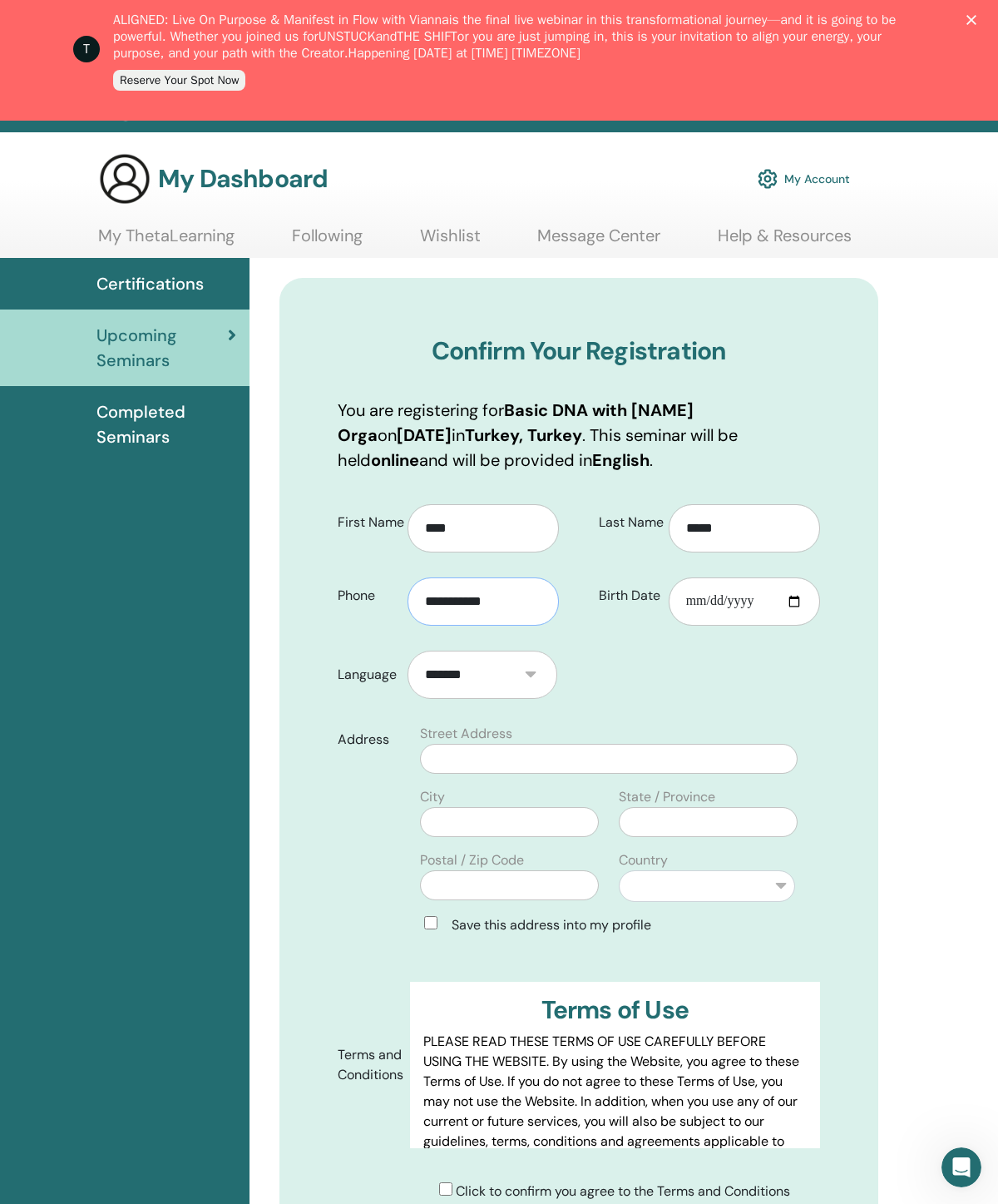 type on "**********" 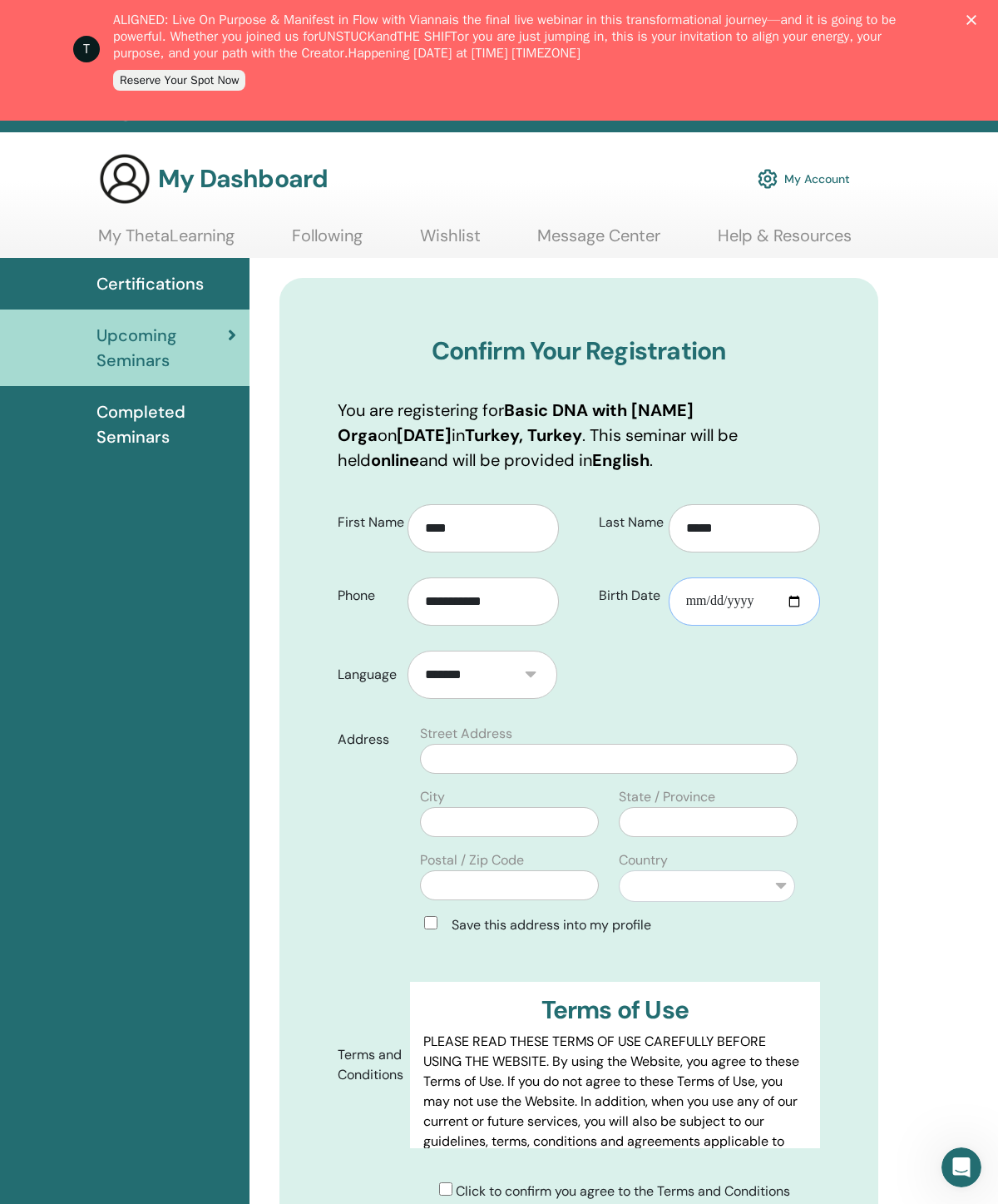 click on "Birth Date" at bounding box center (744, 602) 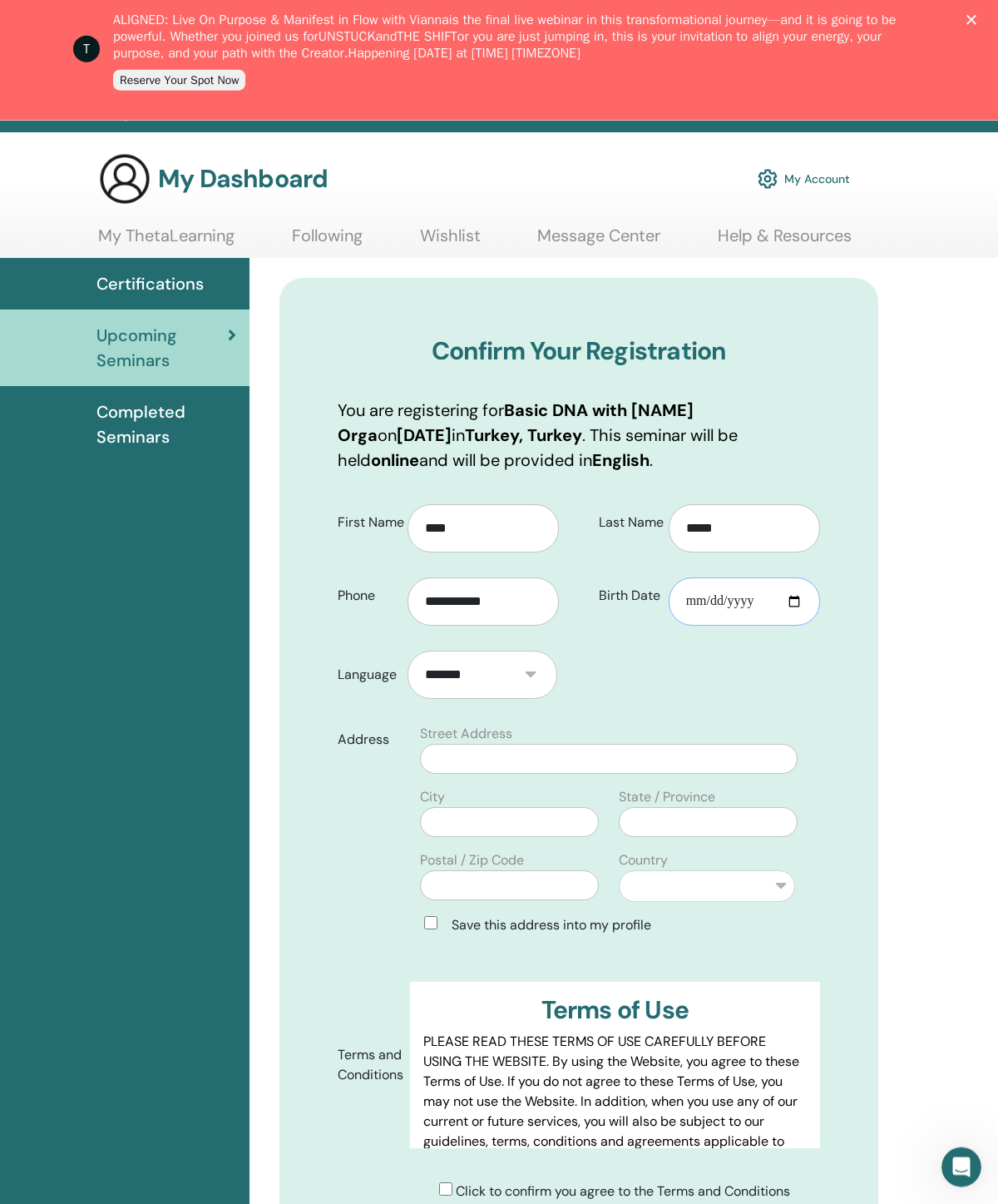 click on "**********" at bounding box center (744, 602) 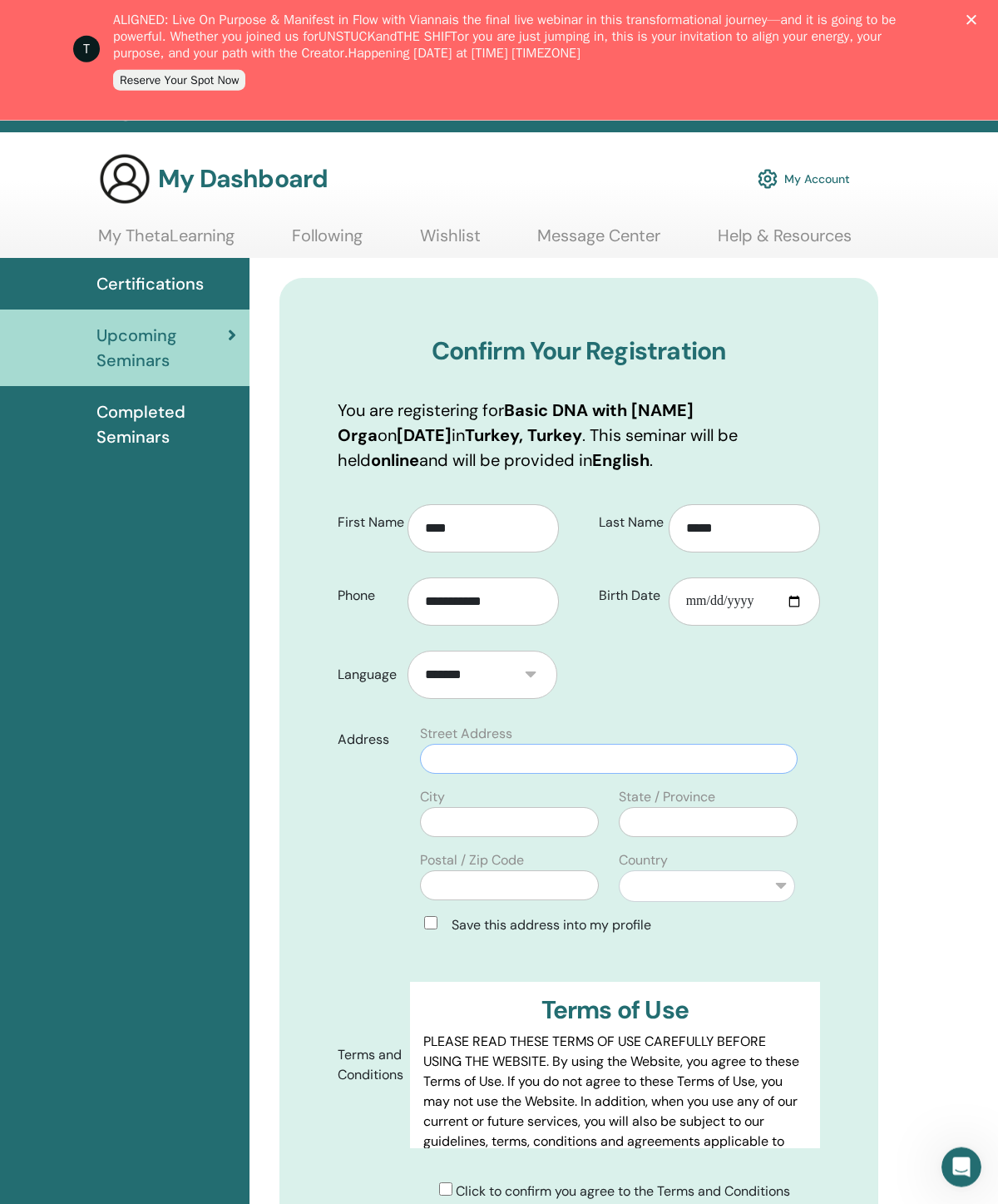 click at bounding box center [609, 759] 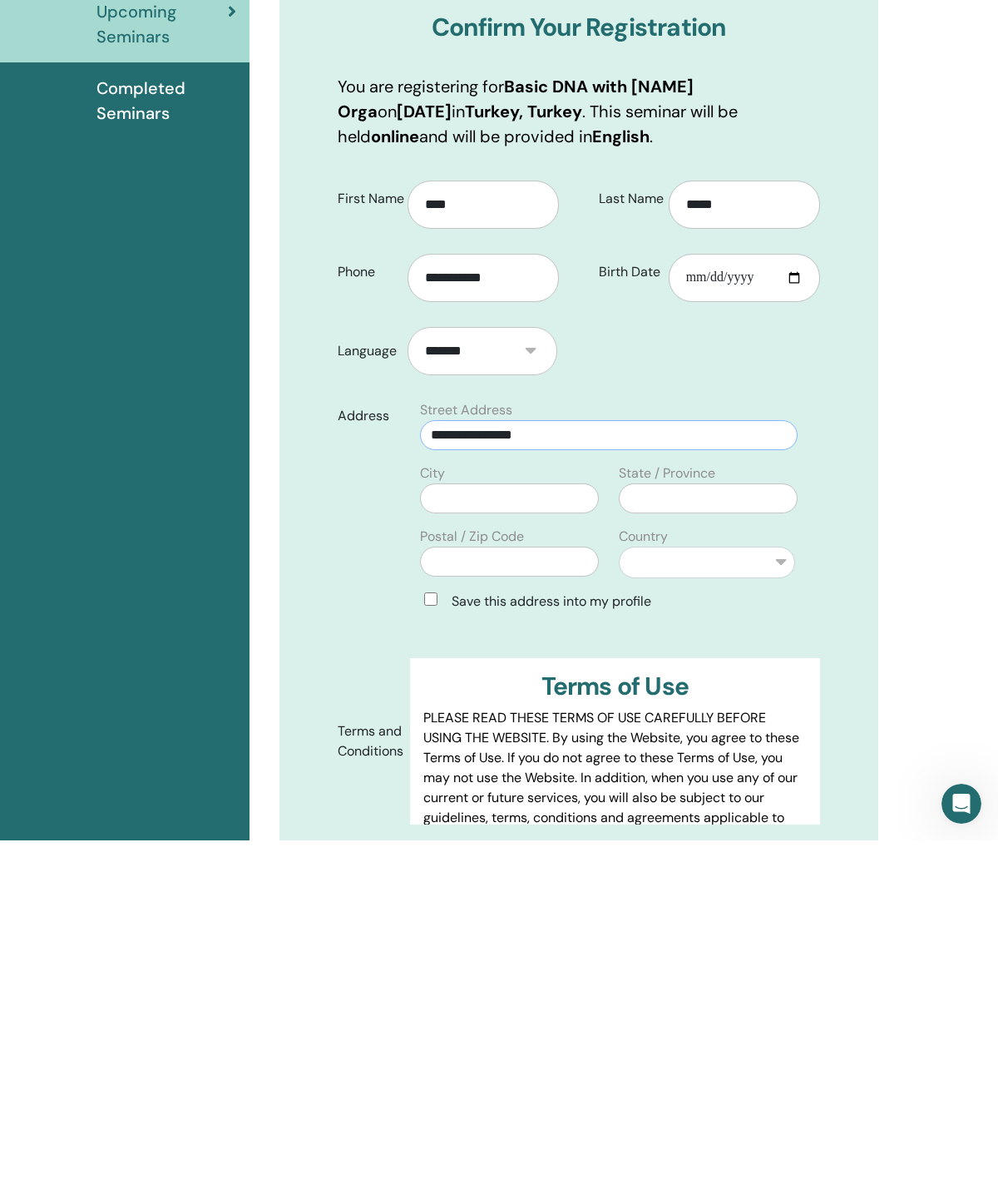 type on "**********" 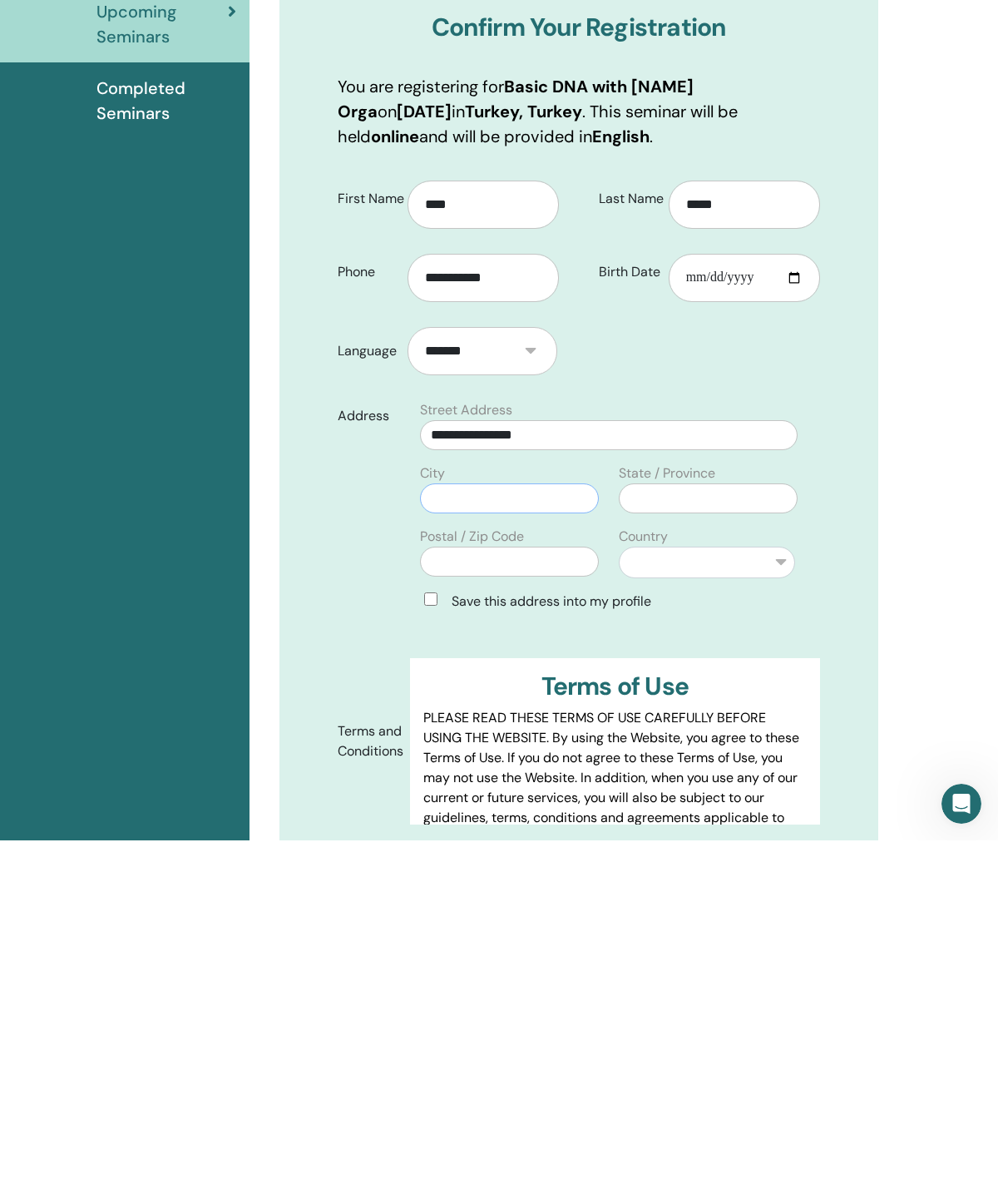 click at bounding box center (509, 862) 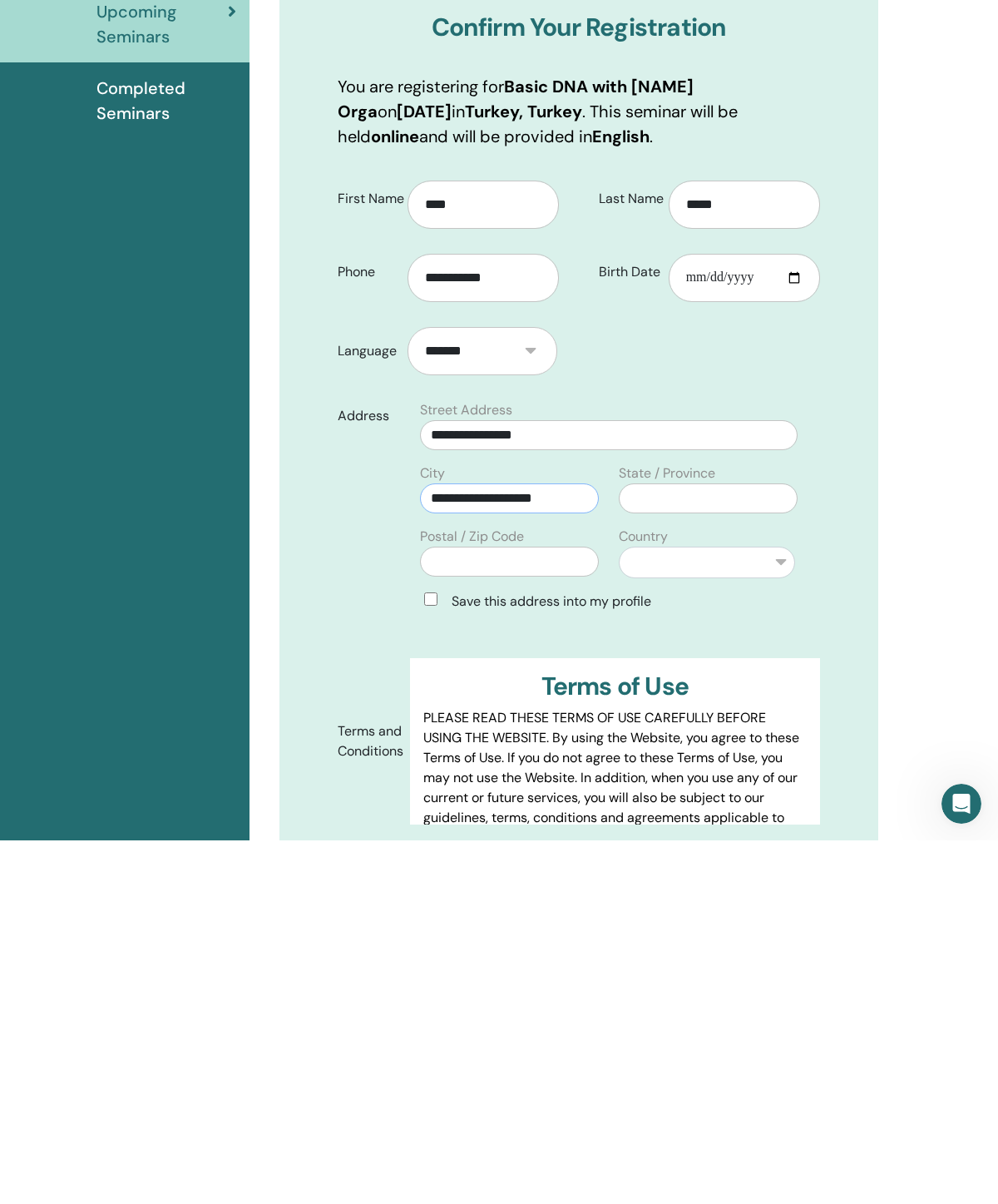 type on "**********" 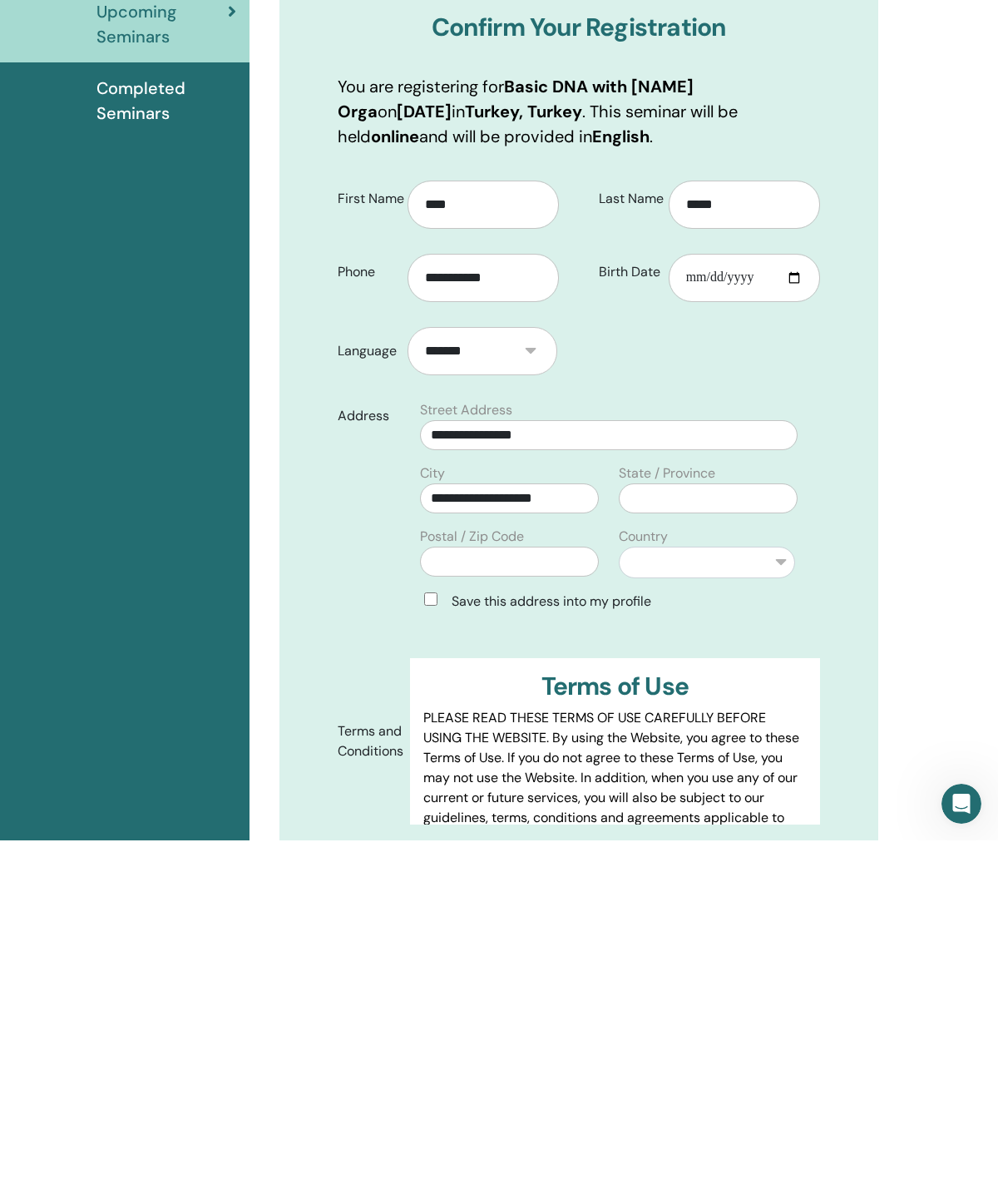click at bounding box center (708, 862) 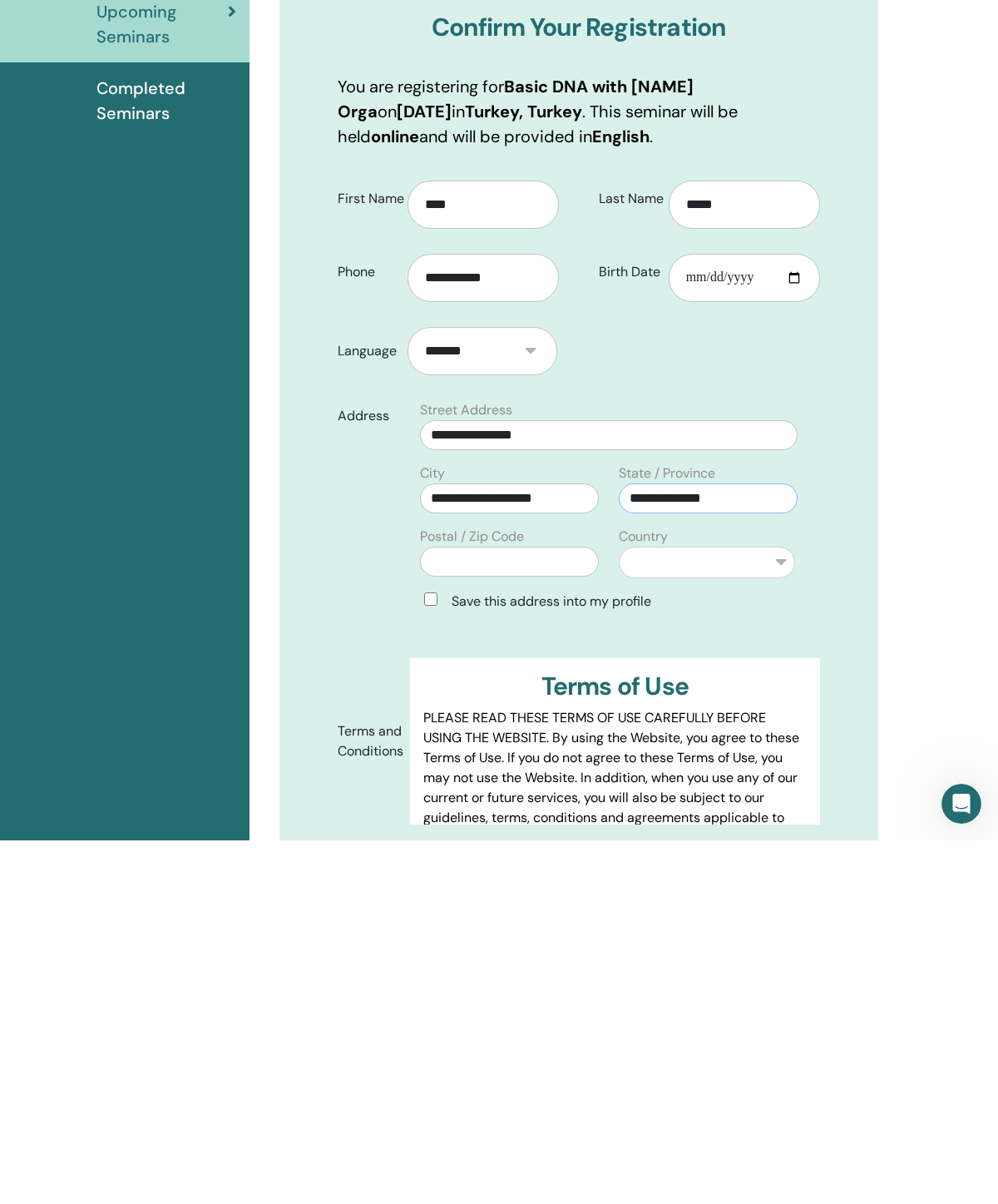 type on "**********" 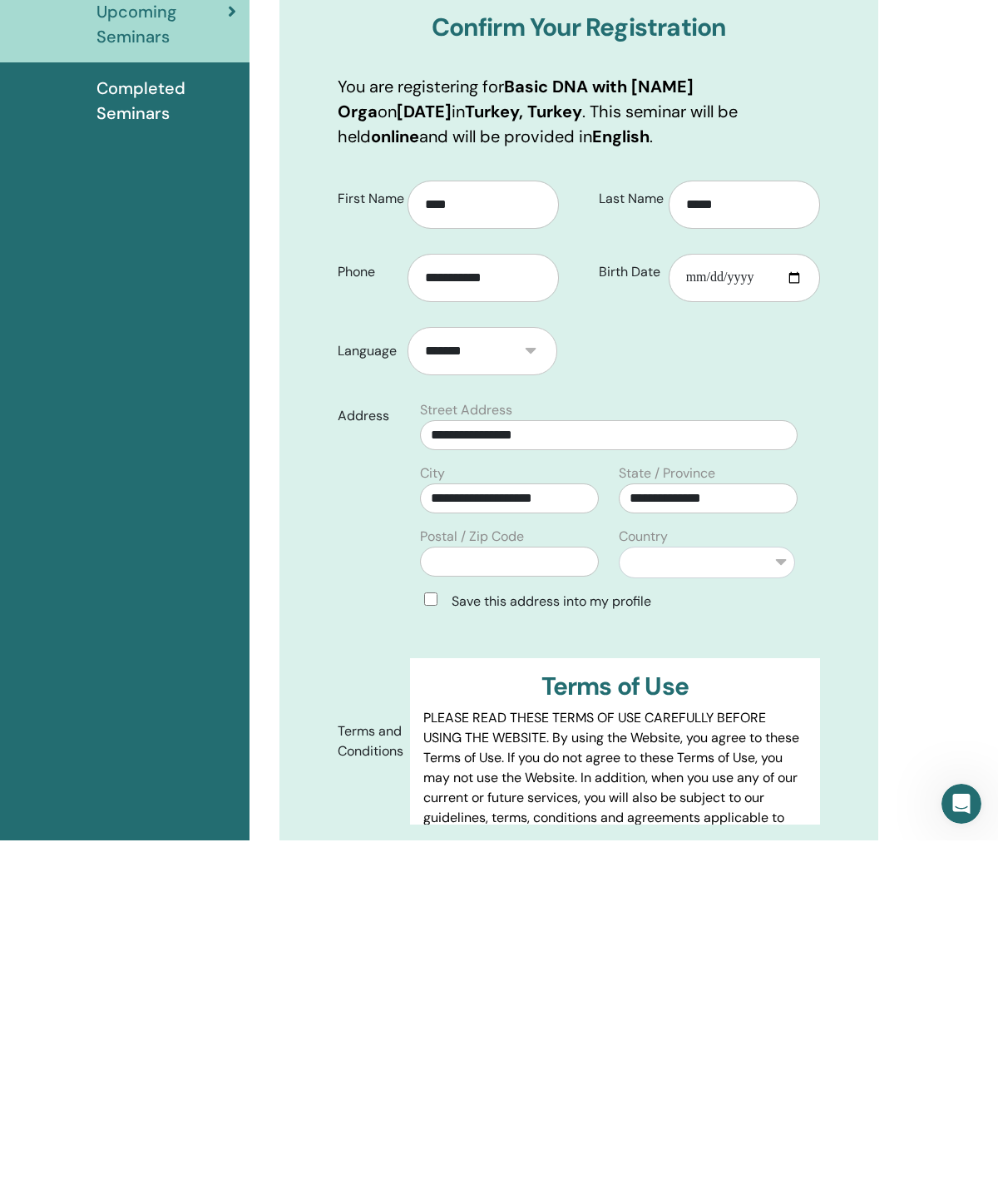 click at bounding box center (509, 925) 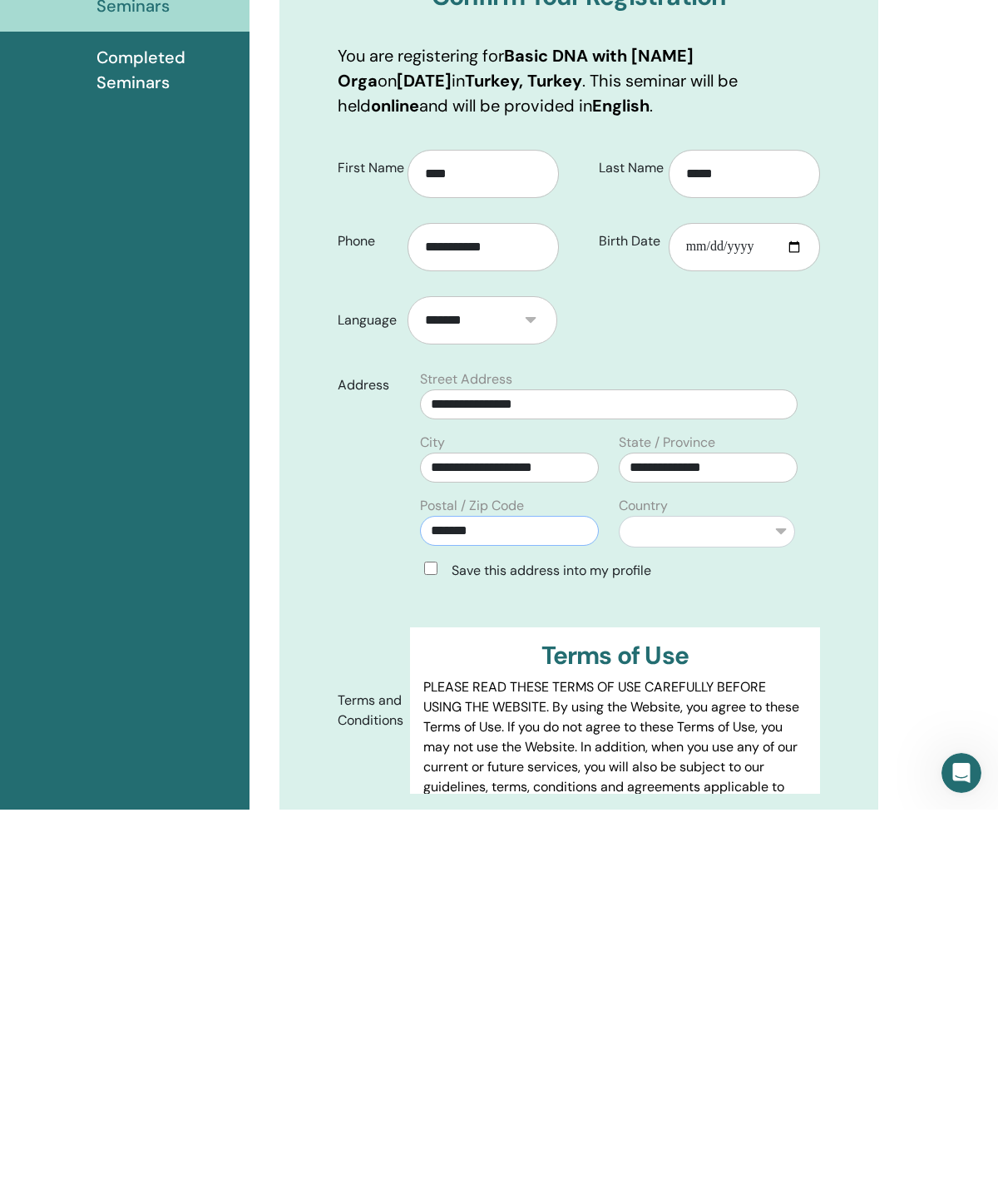 scroll, scrollTop: 61, scrollLeft: 0, axis: vertical 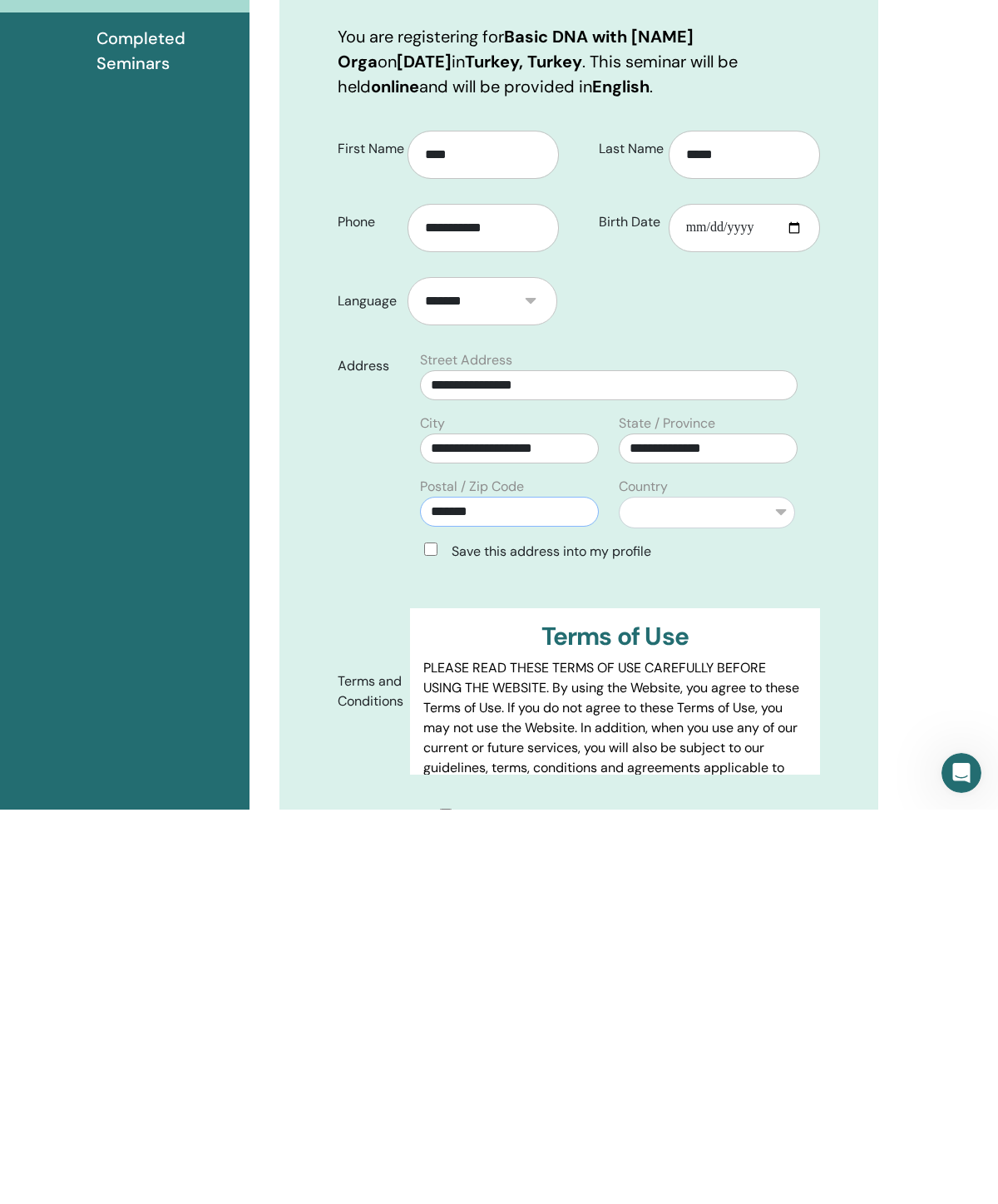 type on "*******" 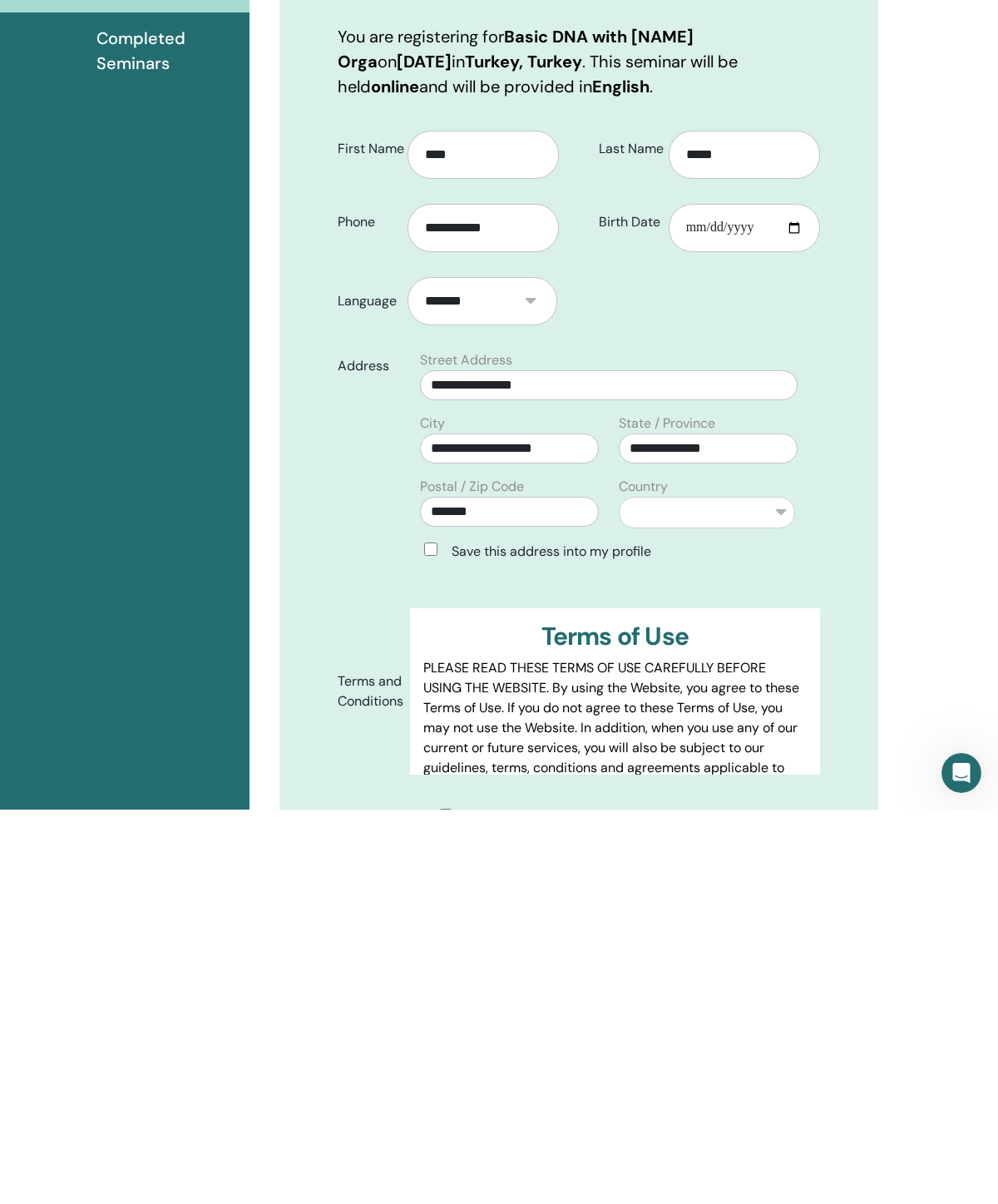 click on "**********" at bounding box center (707, 907) 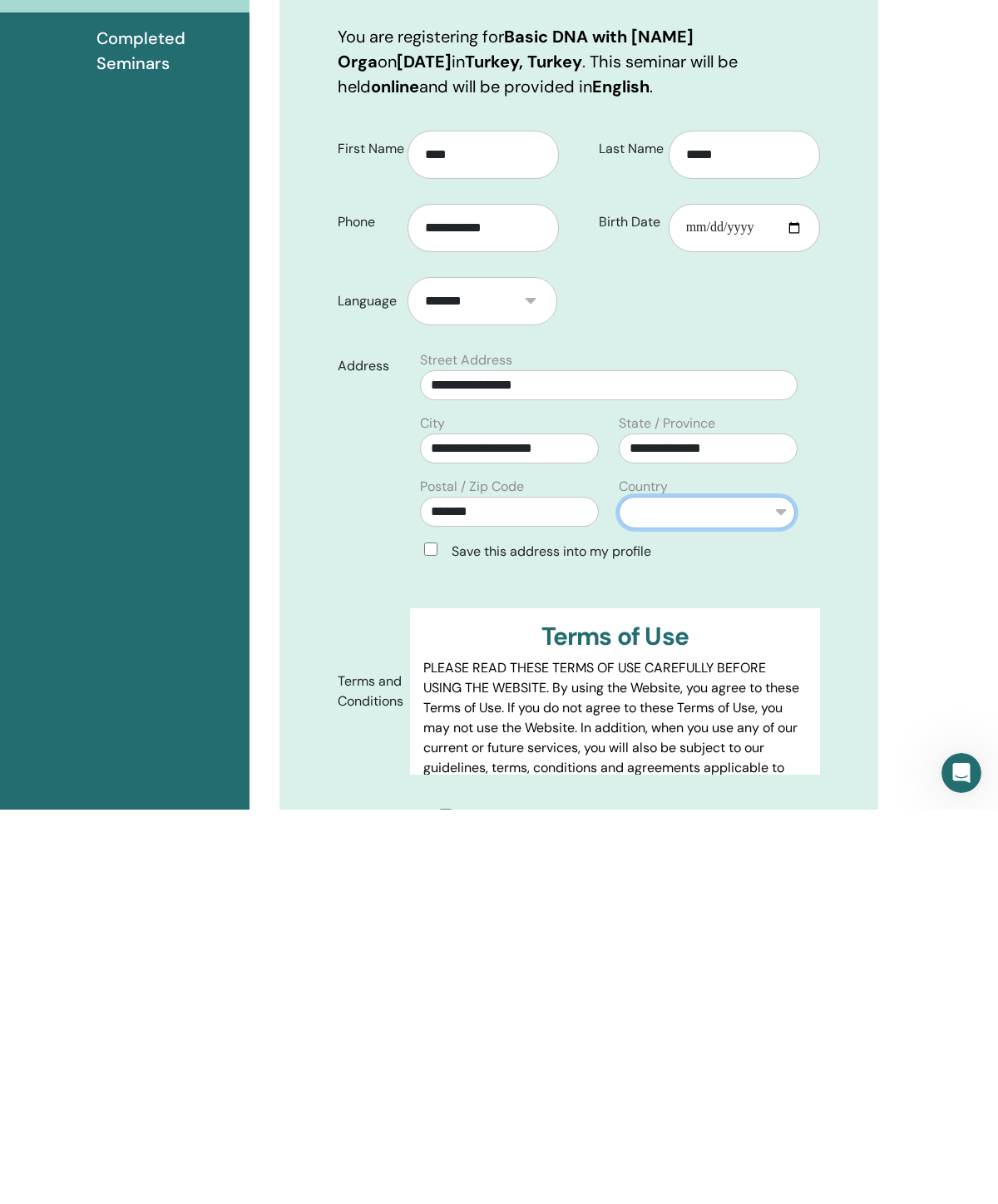 scroll, scrollTop: 455, scrollLeft: 0, axis: vertical 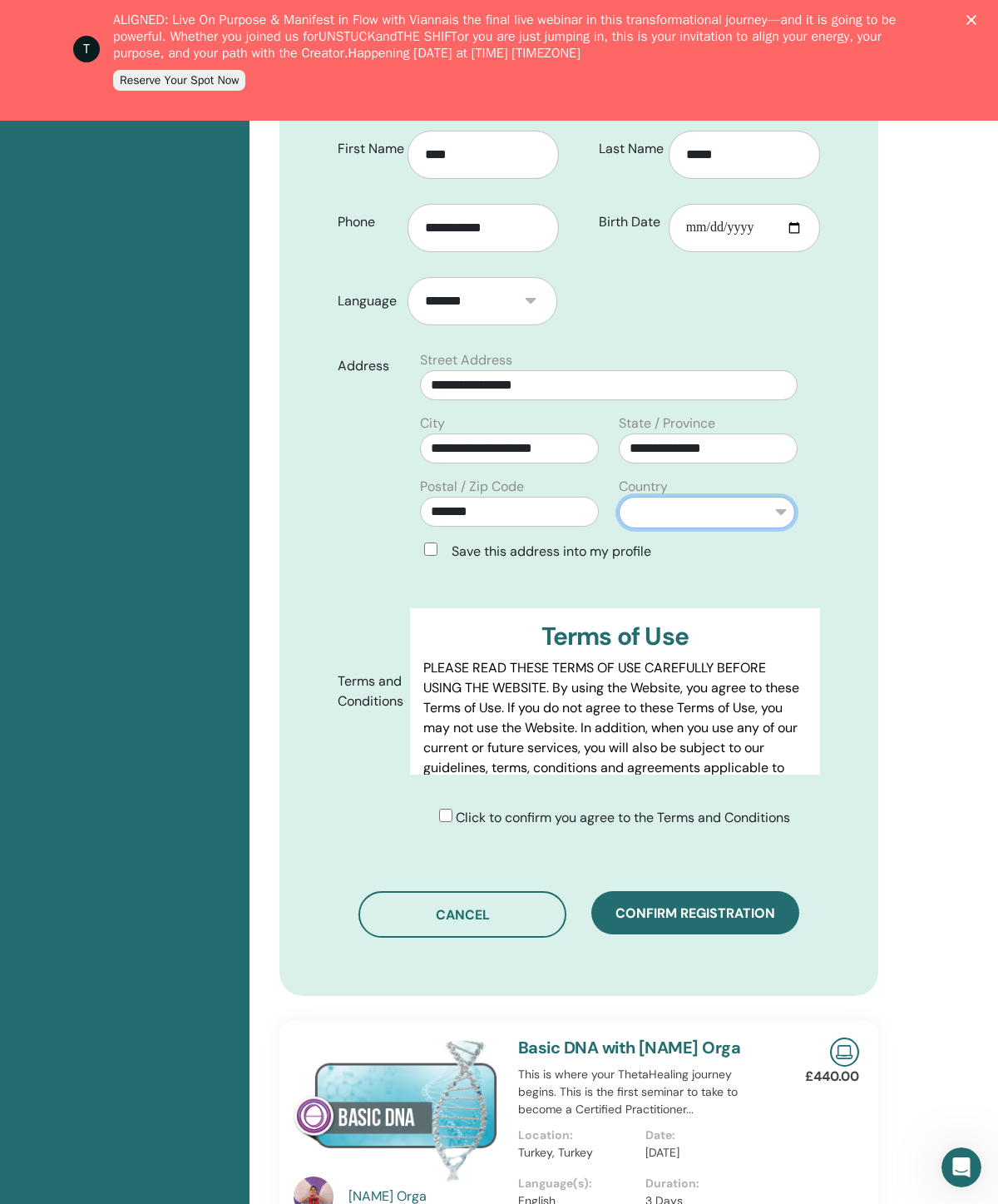 click on "**********" at bounding box center (707, 513) 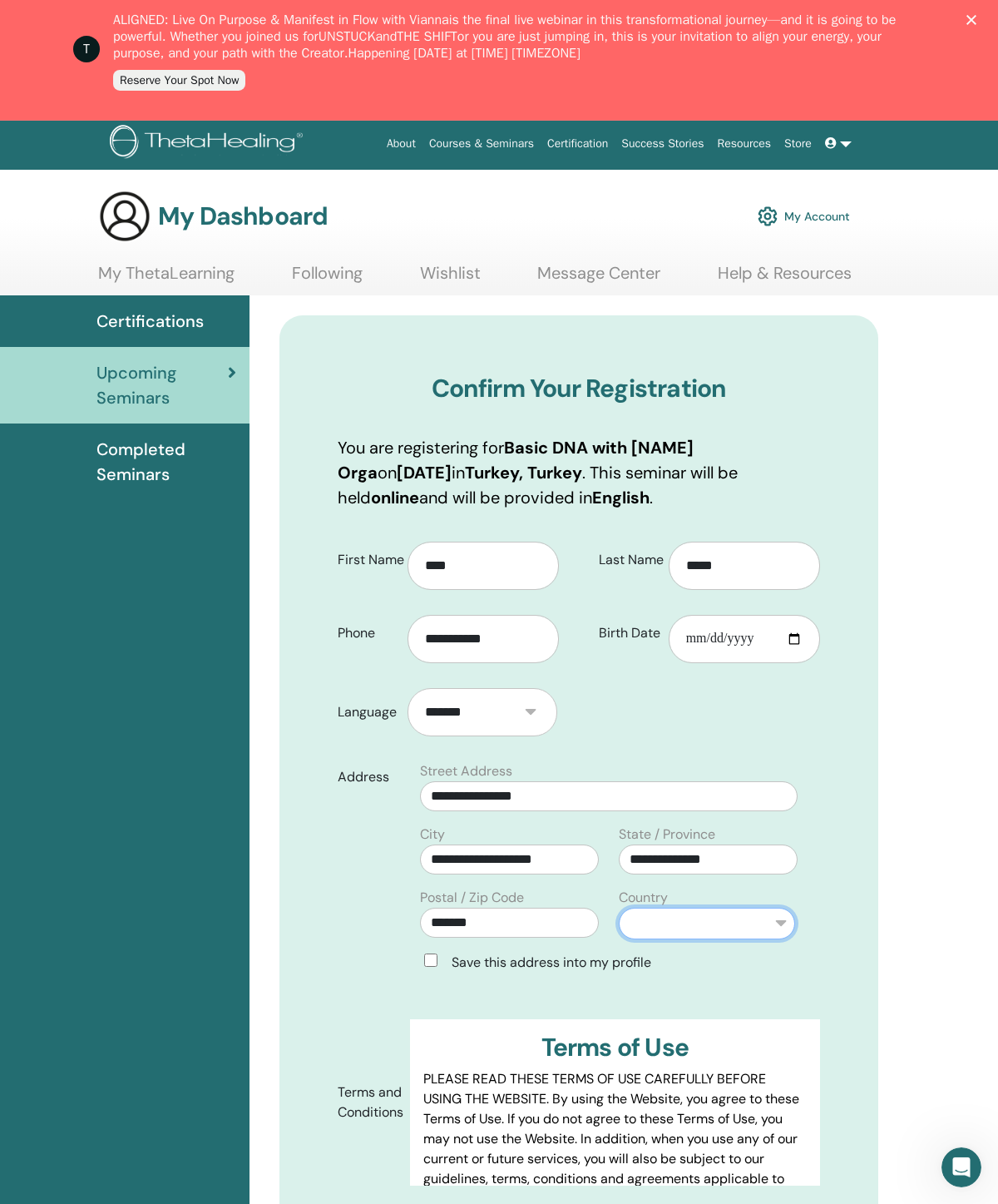 scroll, scrollTop: 0, scrollLeft: 0, axis: both 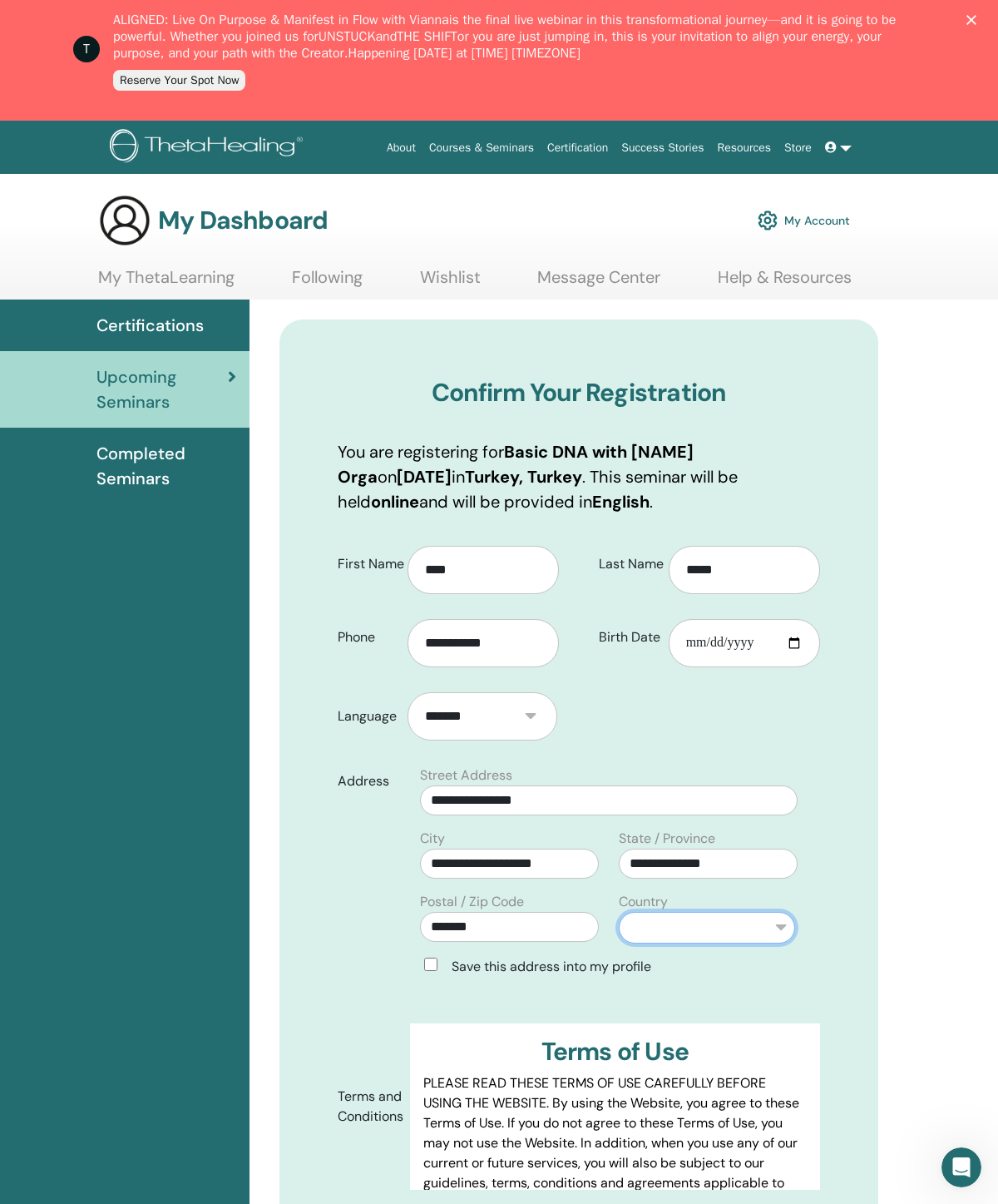 click on "**********" at bounding box center [707, 928] 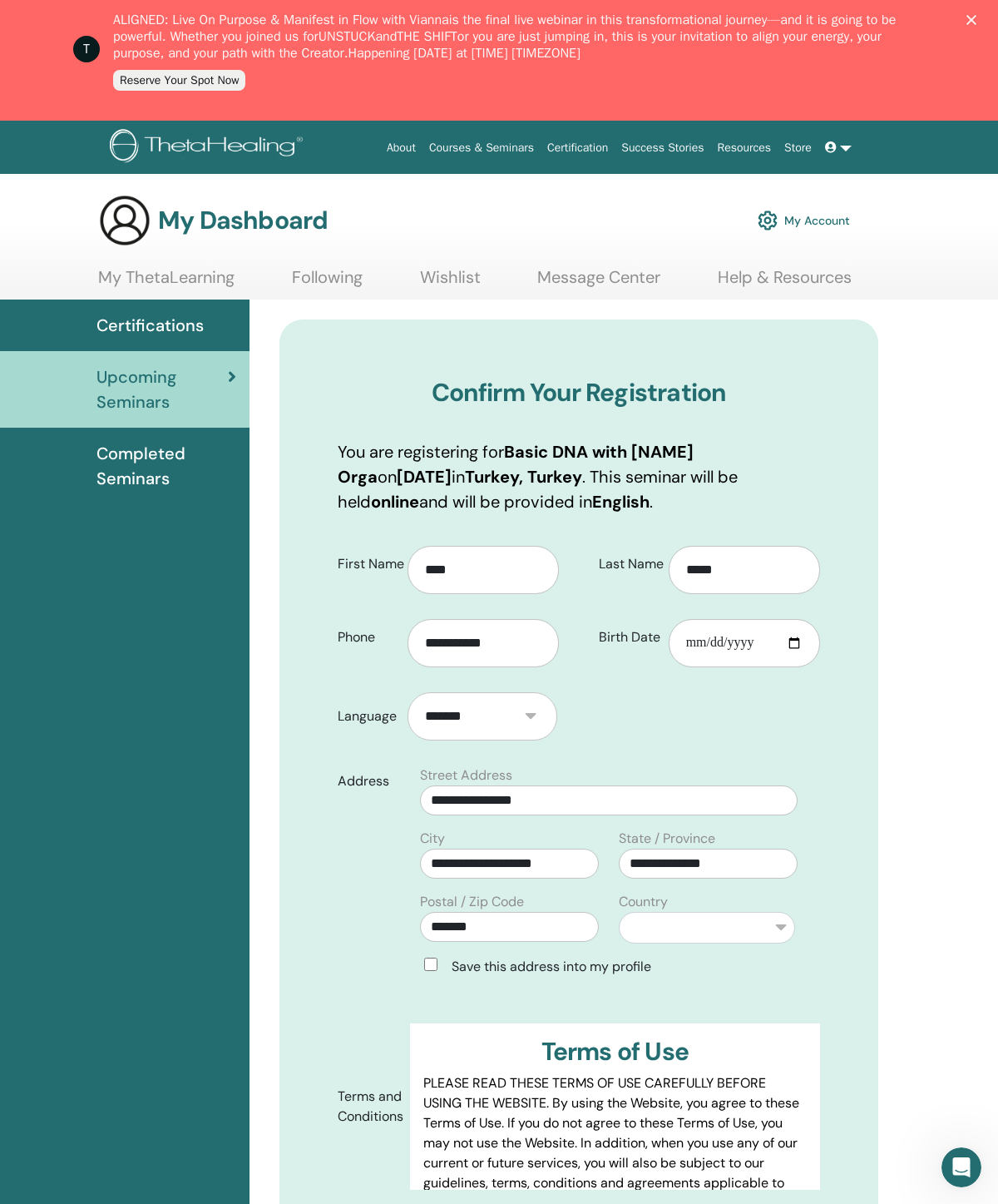 click on "Confirm Your Registration
You are registering for  Basic DNA with [NAME] Orga  on  [DATE]  in  [COUNTRY], [COUNTRY] .
This seminar will be held  online
and will be provided in  English .
First Name
[NAME]
Phone
[PHONE]
Last Name
[NAME]
Birth Date
[DATE]" at bounding box center [624, 1114] 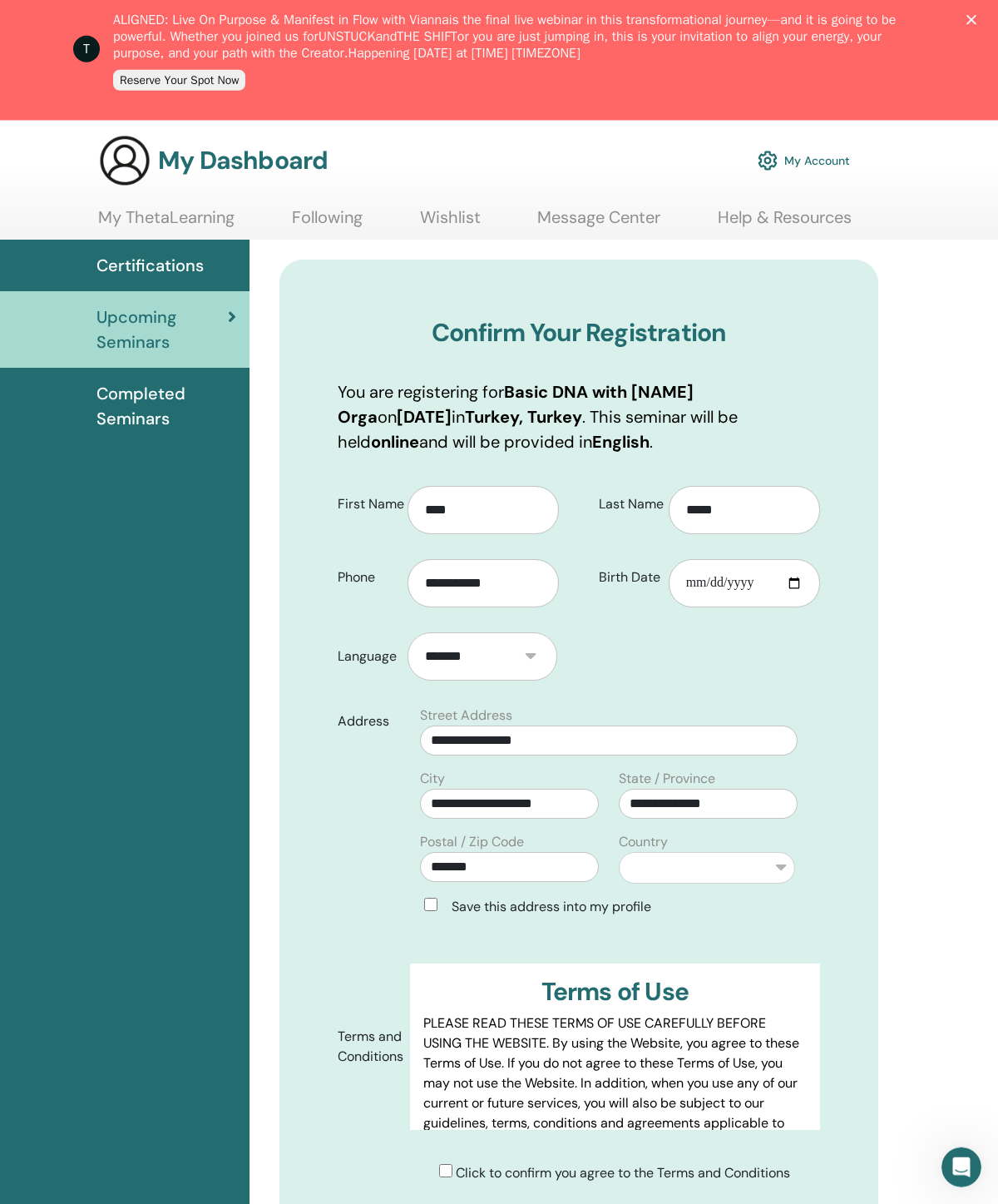 scroll, scrollTop: 101, scrollLeft: 0, axis: vertical 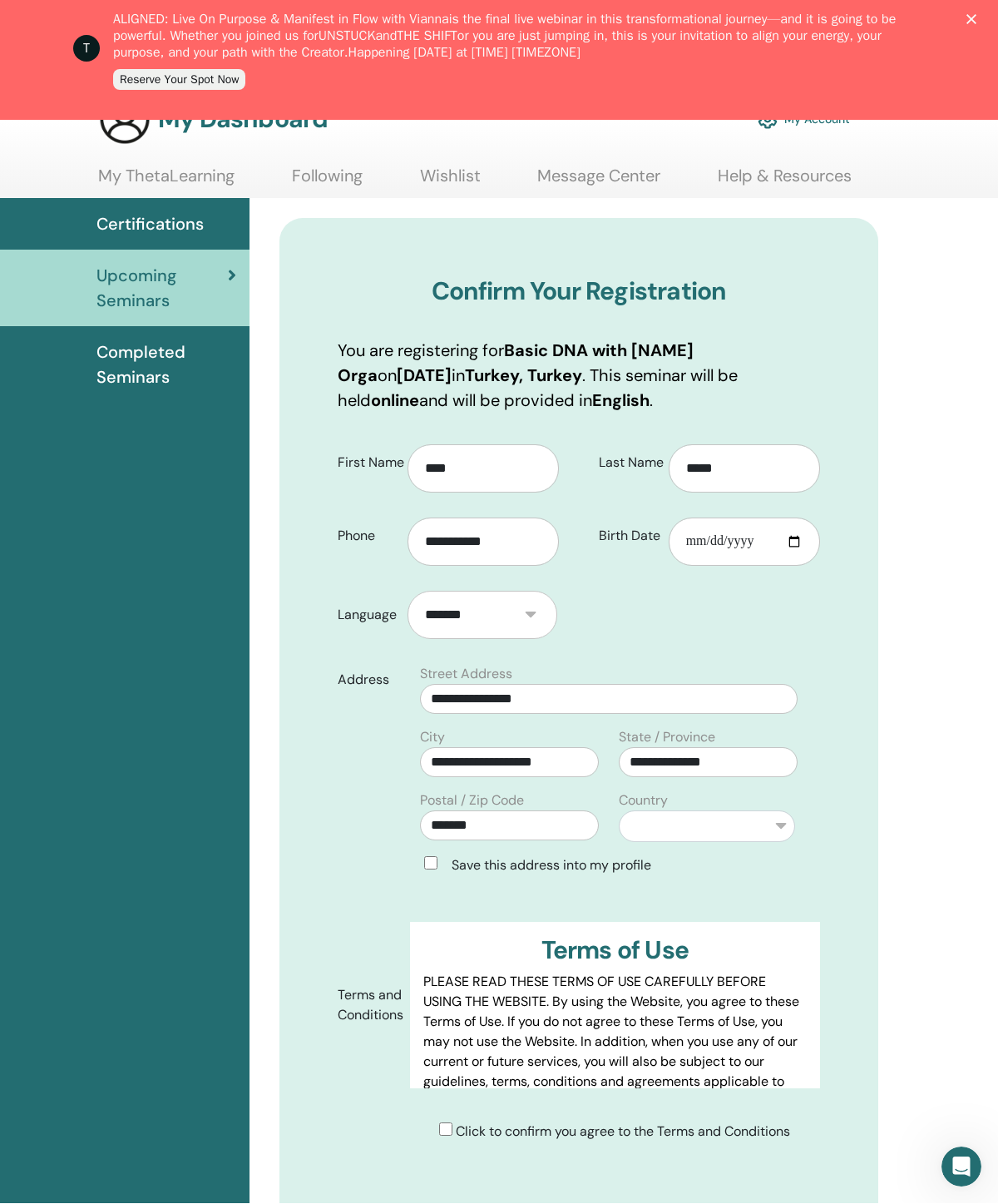 click on "**********" at bounding box center [707, 827] 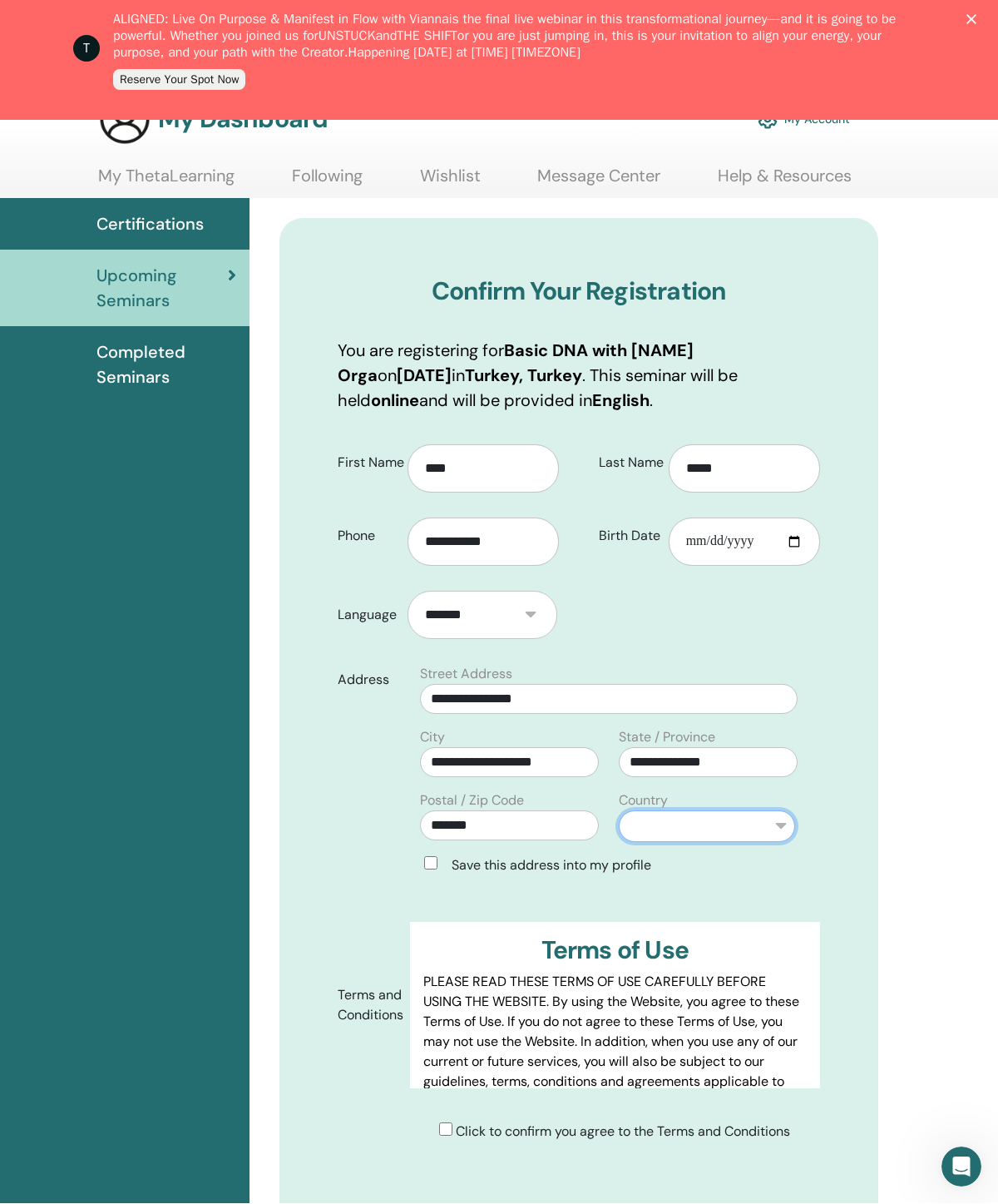 scroll, scrollTop: 101, scrollLeft: 0, axis: vertical 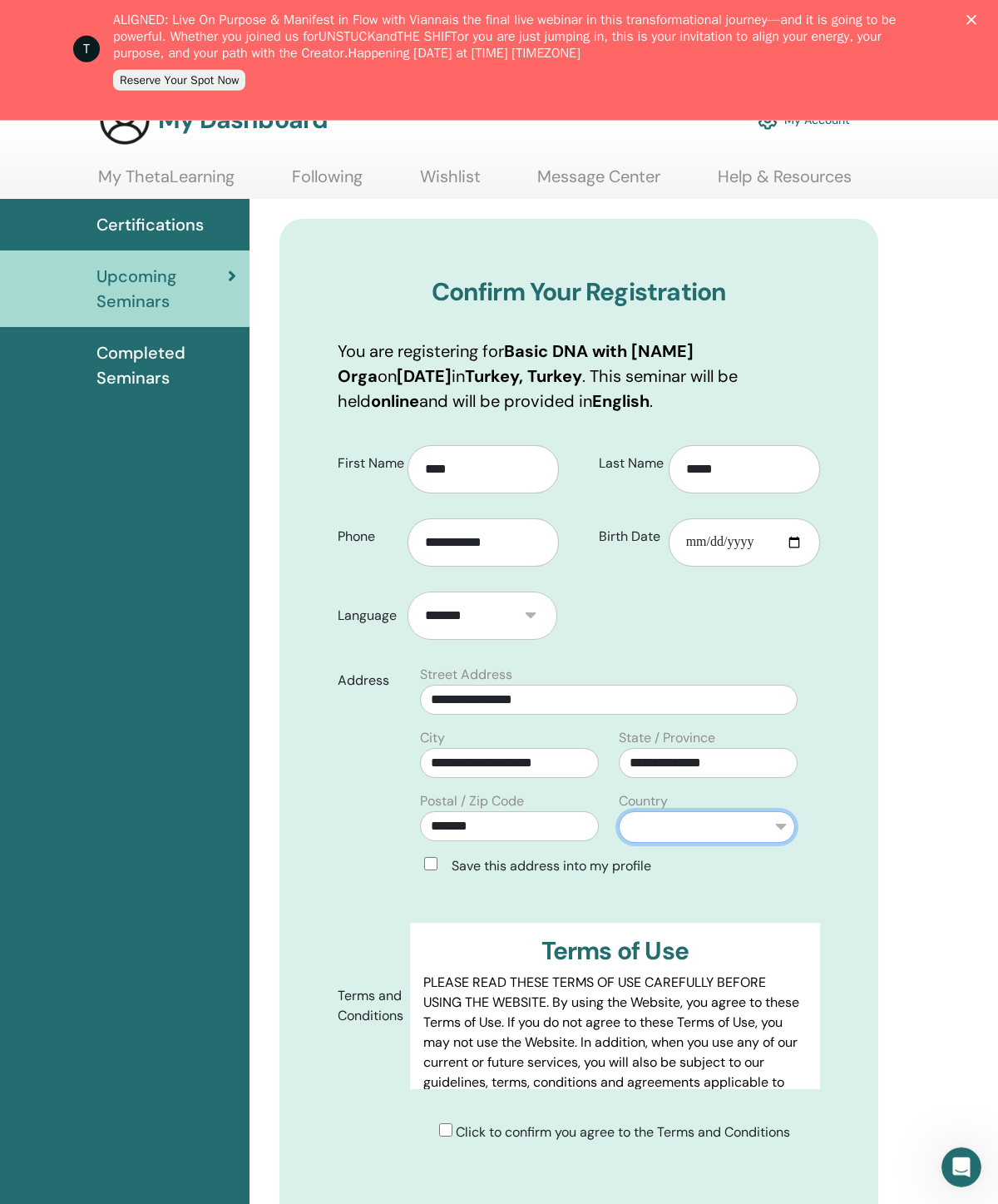 select on "**" 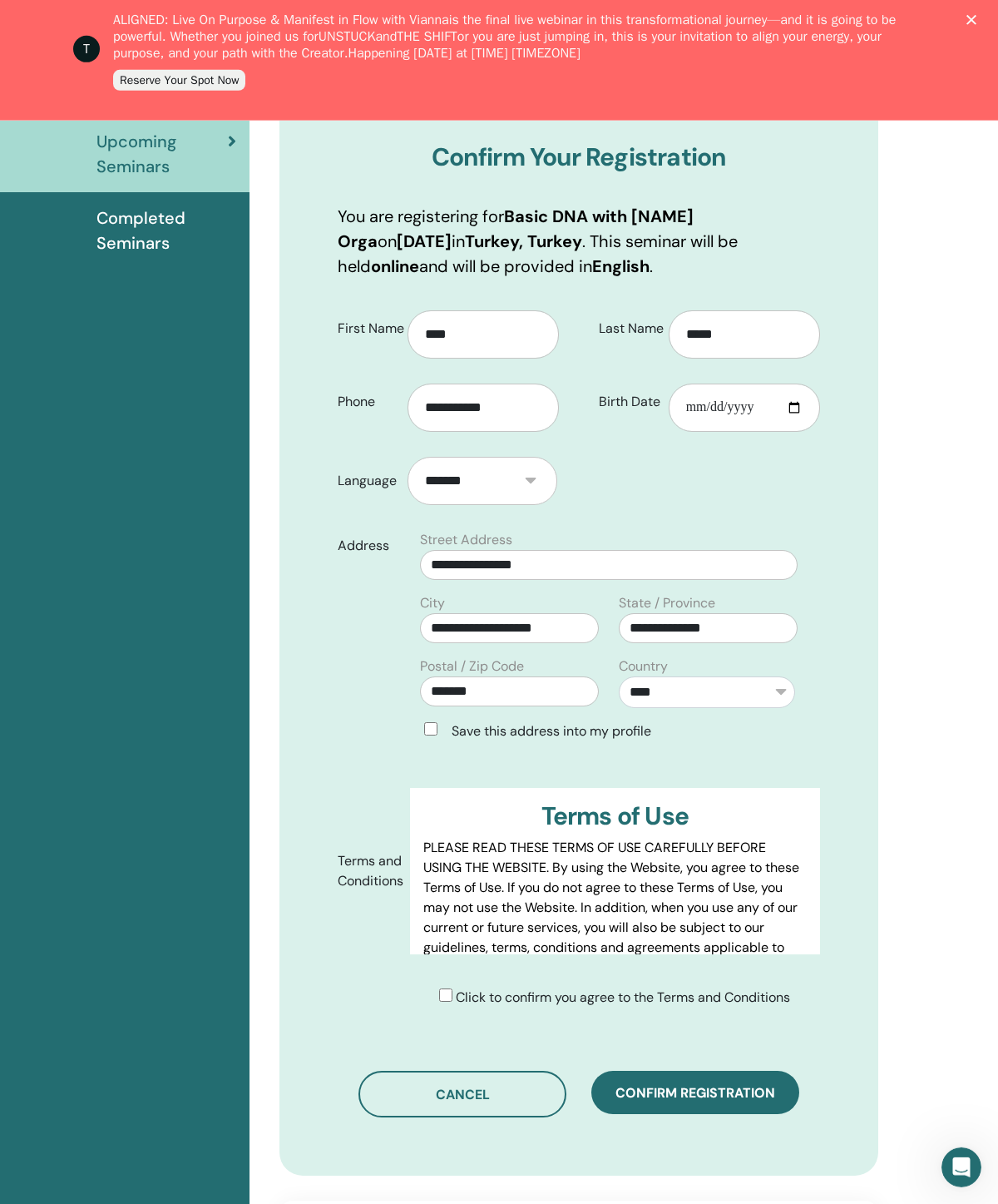 scroll, scrollTop: 323, scrollLeft: 0, axis: vertical 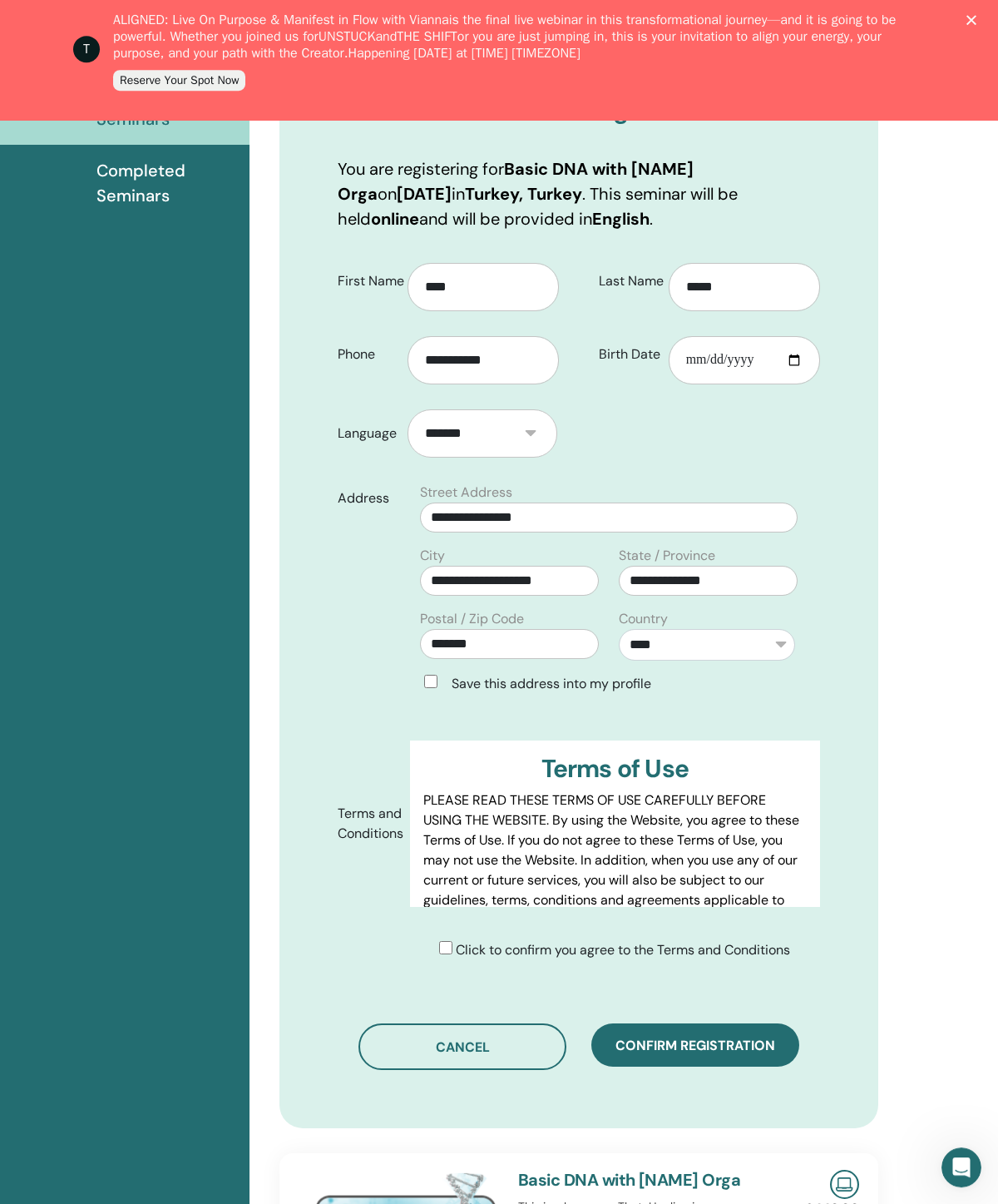 click on "Confirm registration" at bounding box center [695, 1045] 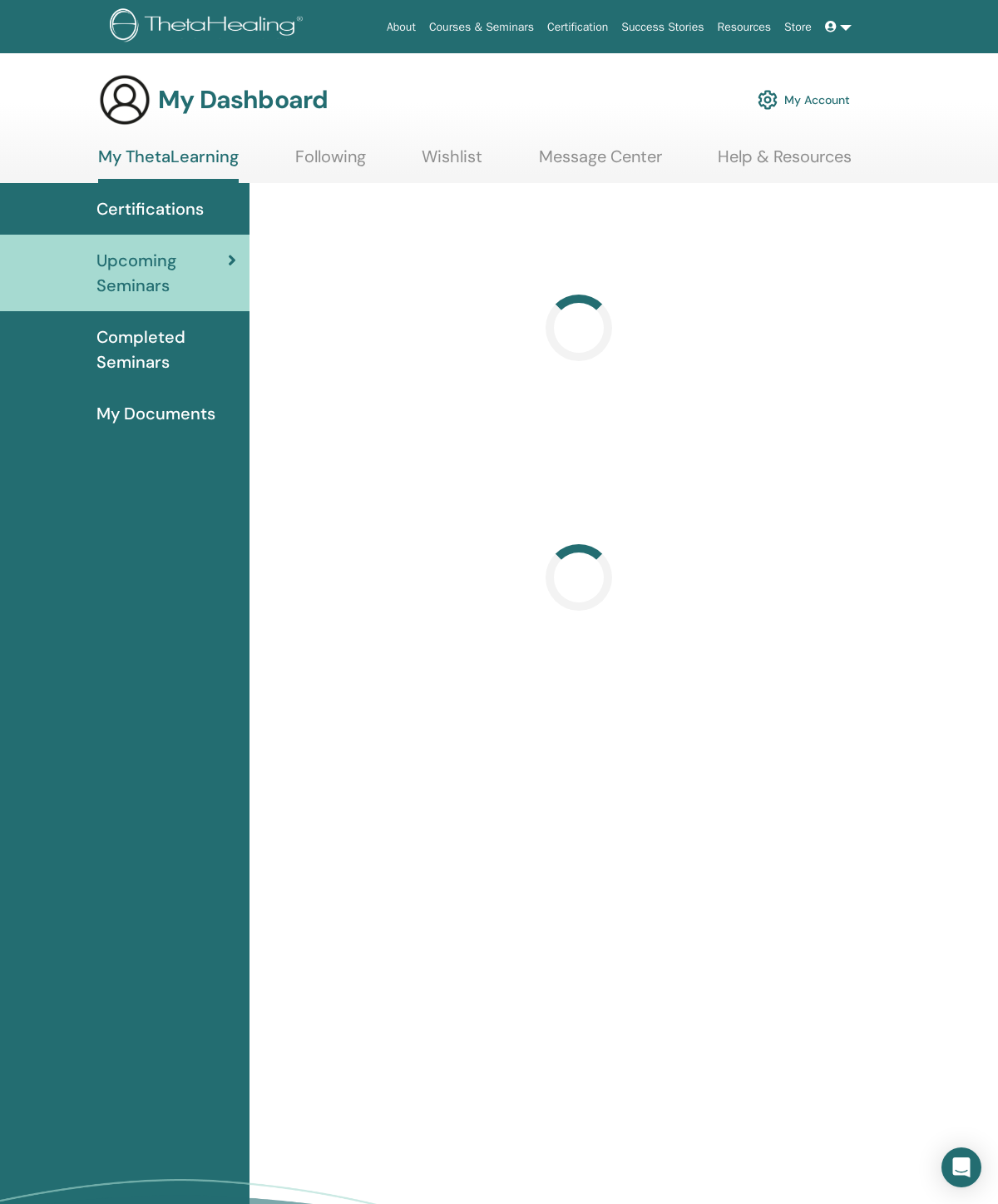 scroll, scrollTop: 42, scrollLeft: 0, axis: vertical 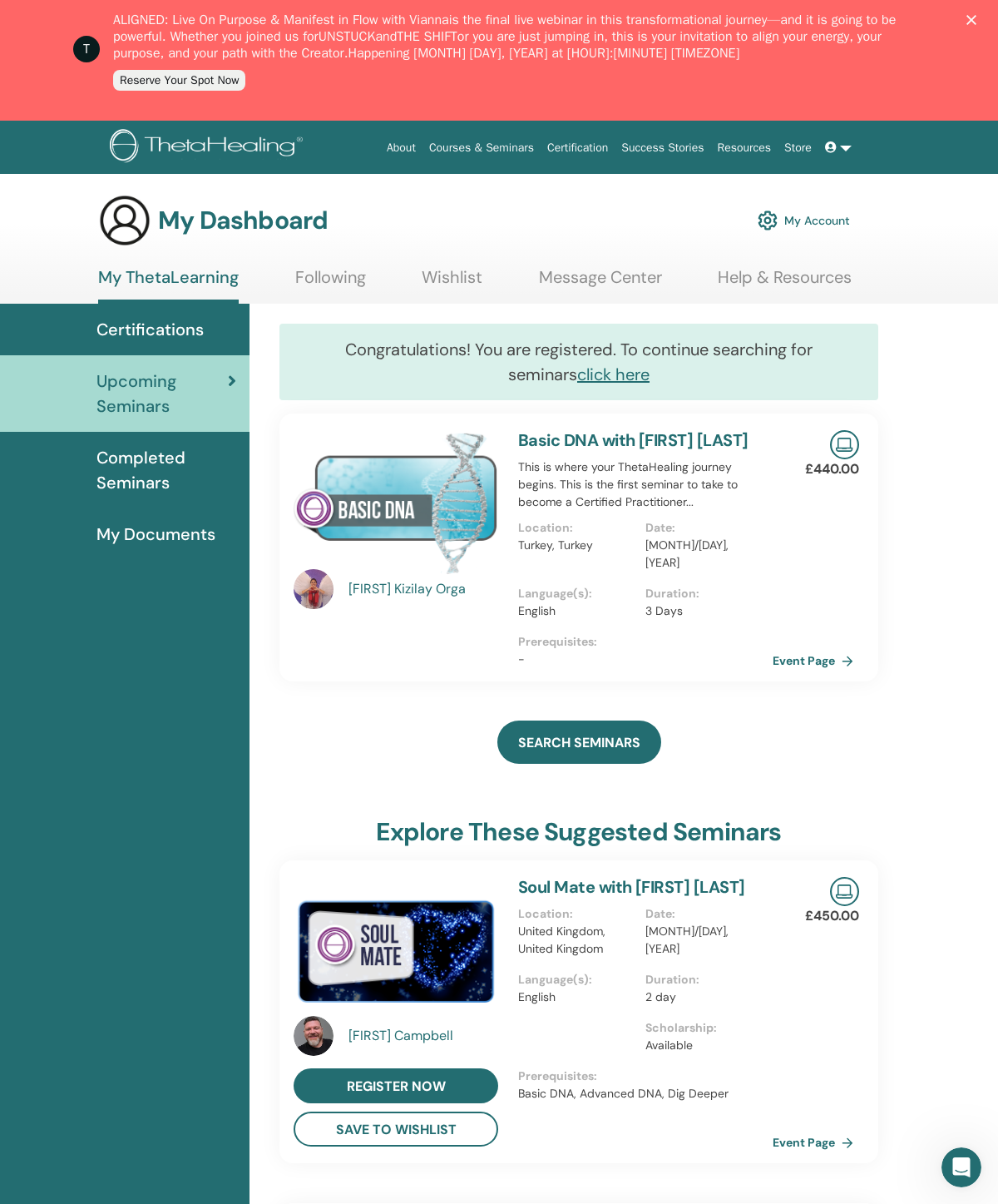 click at bounding box center (831, 147) 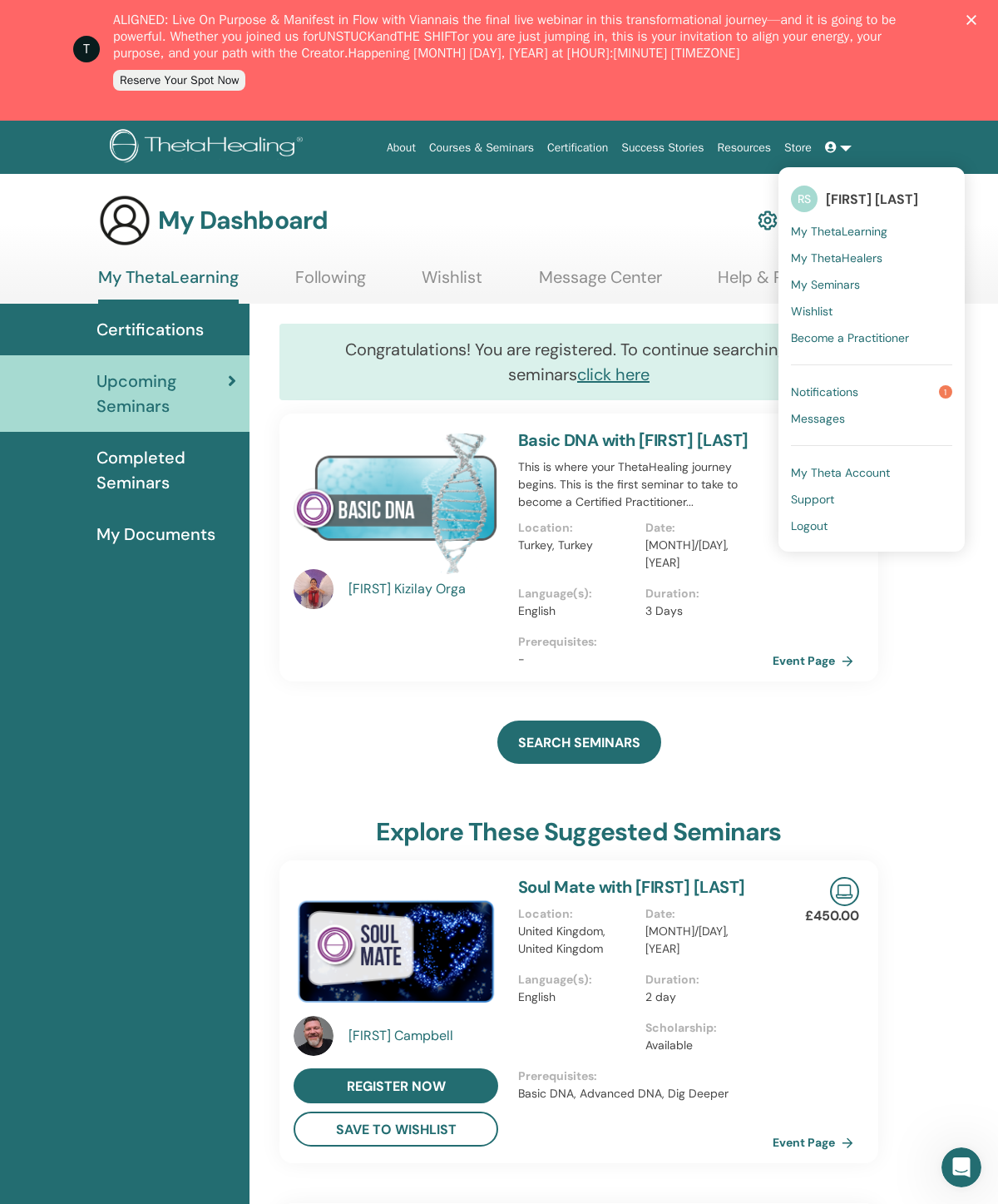 click on "Notifications 1" at bounding box center [872, 392] 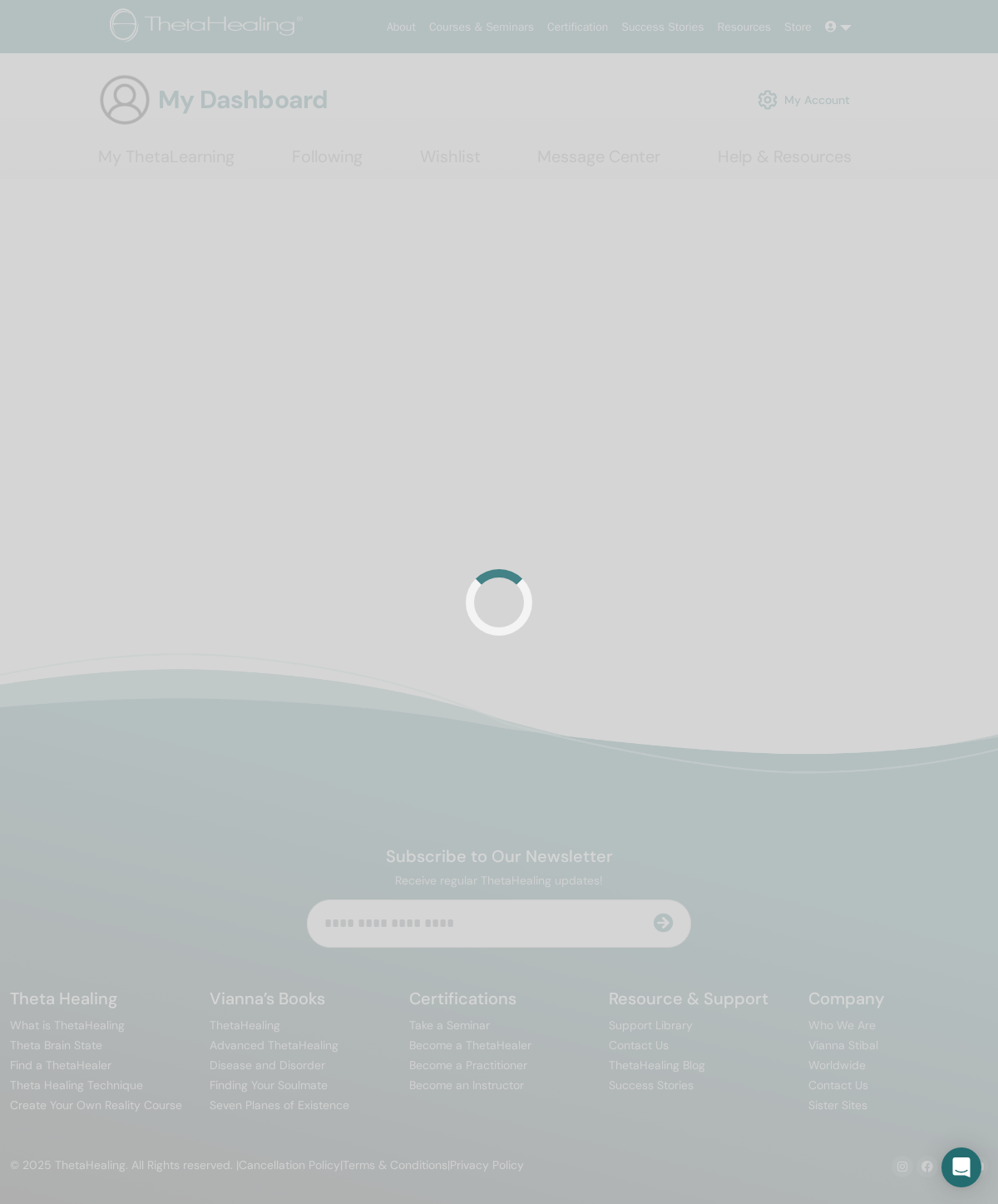 scroll, scrollTop: 0, scrollLeft: 0, axis: both 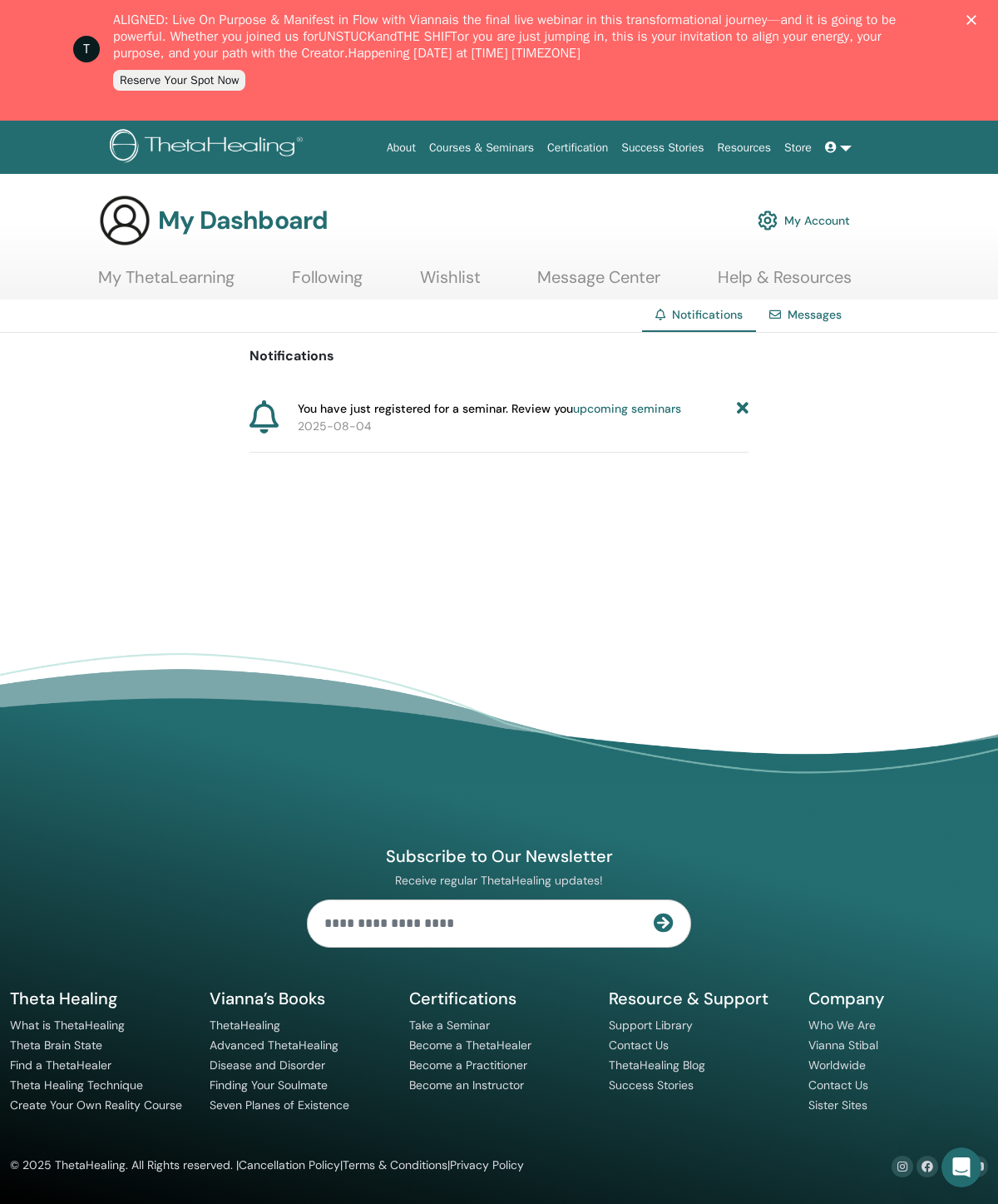 click at bounding box center [831, 147] 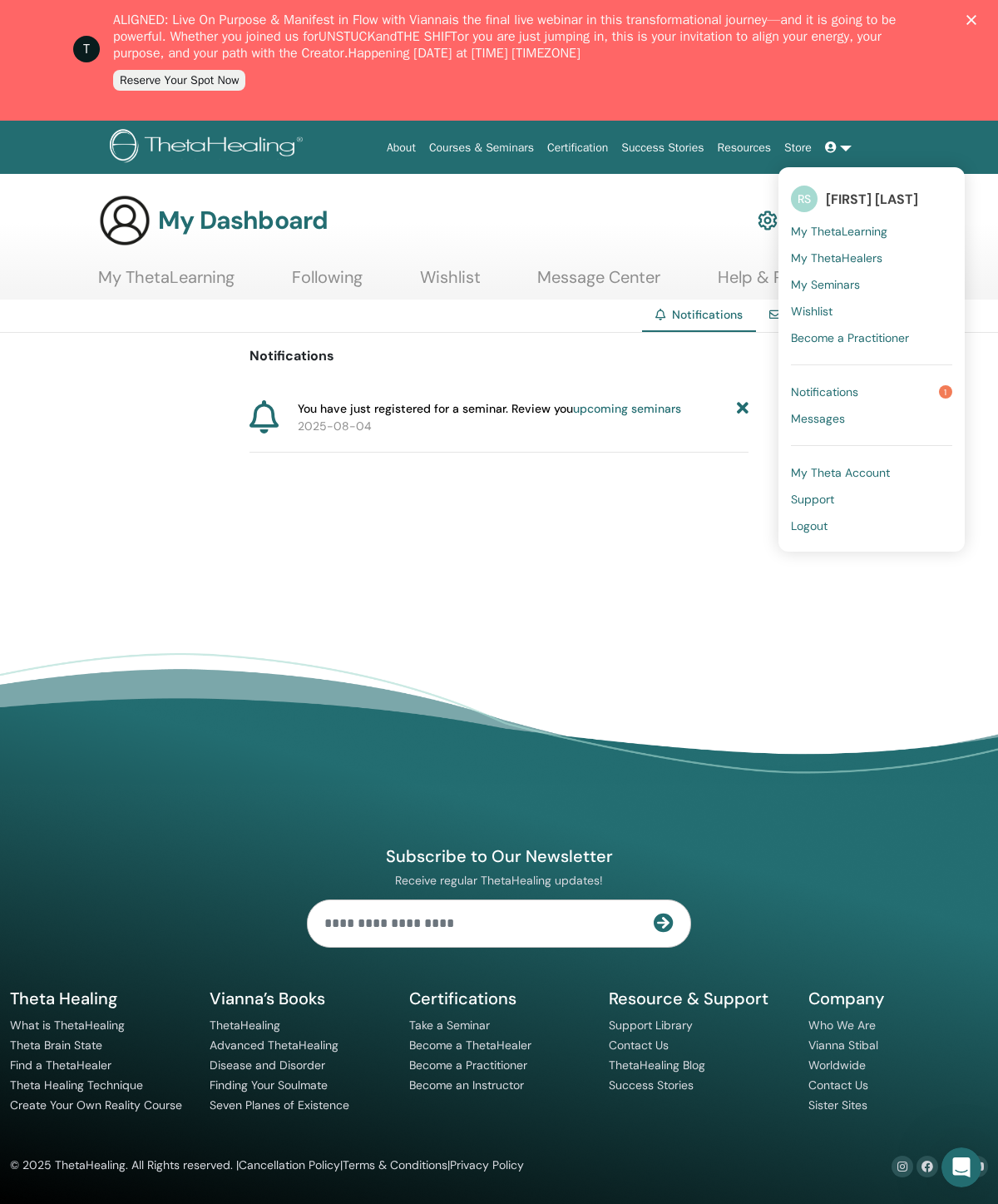 click on "Logout" at bounding box center [809, 526] 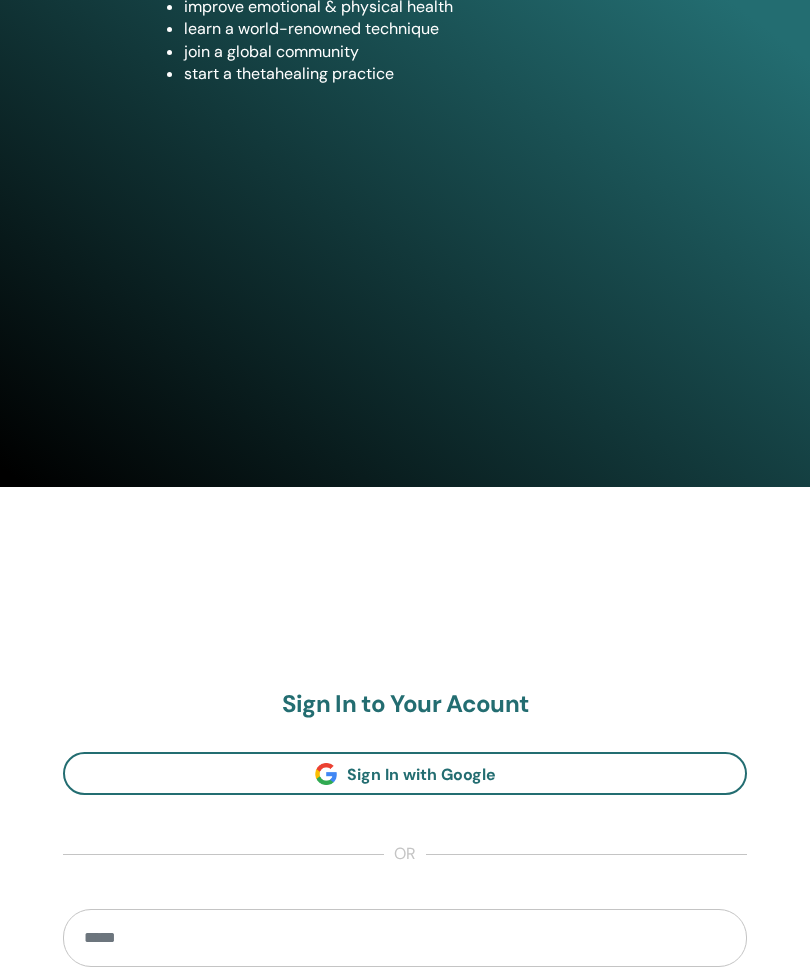 scroll, scrollTop: 489, scrollLeft: 0, axis: vertical 